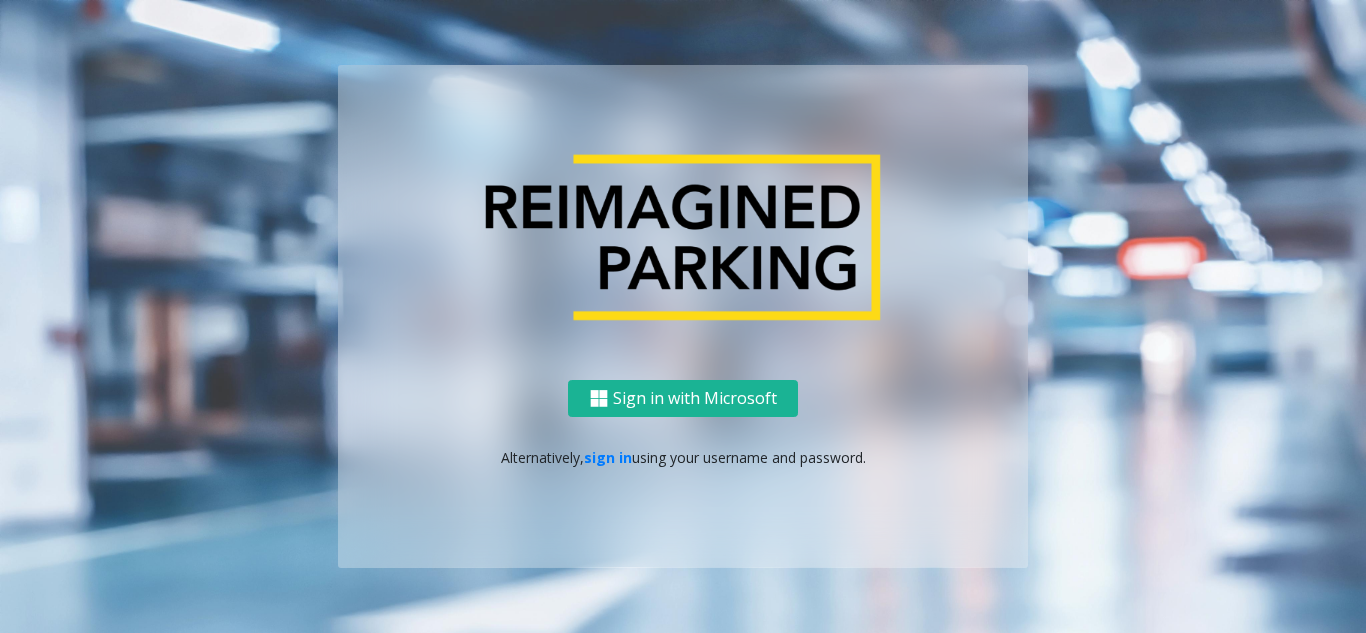 scroll, scrollTop: 0, scrollLeft: 0, axis: both 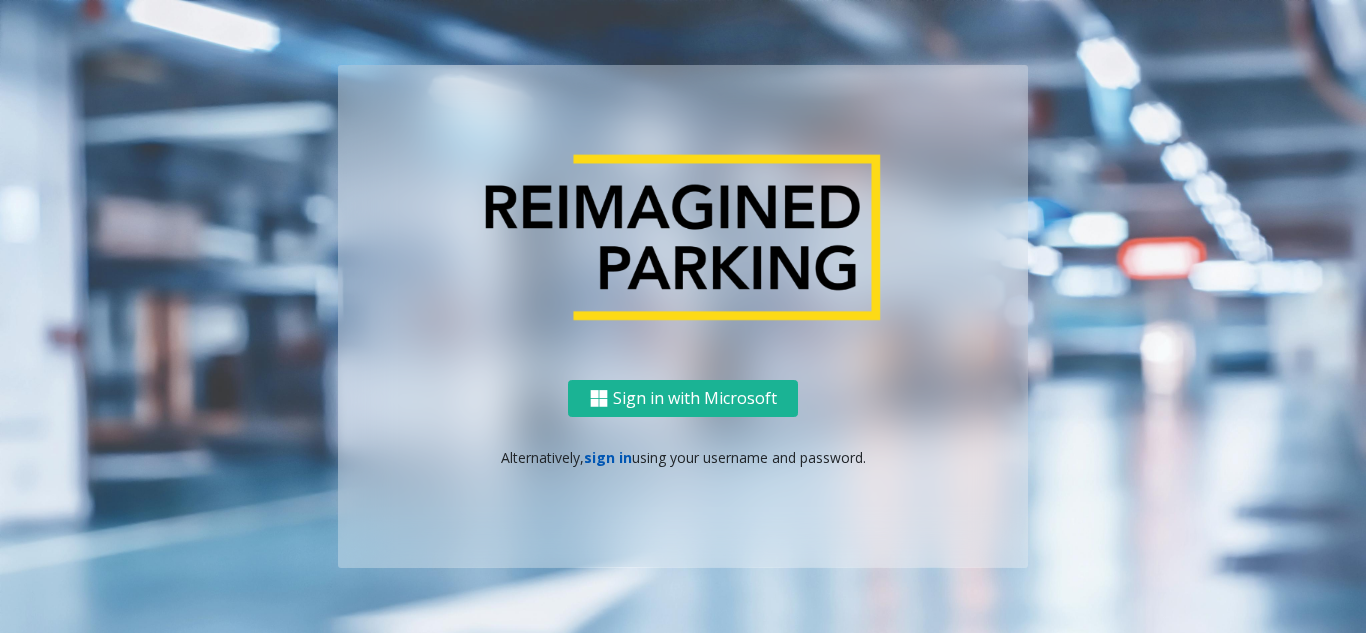 click on "sign in" 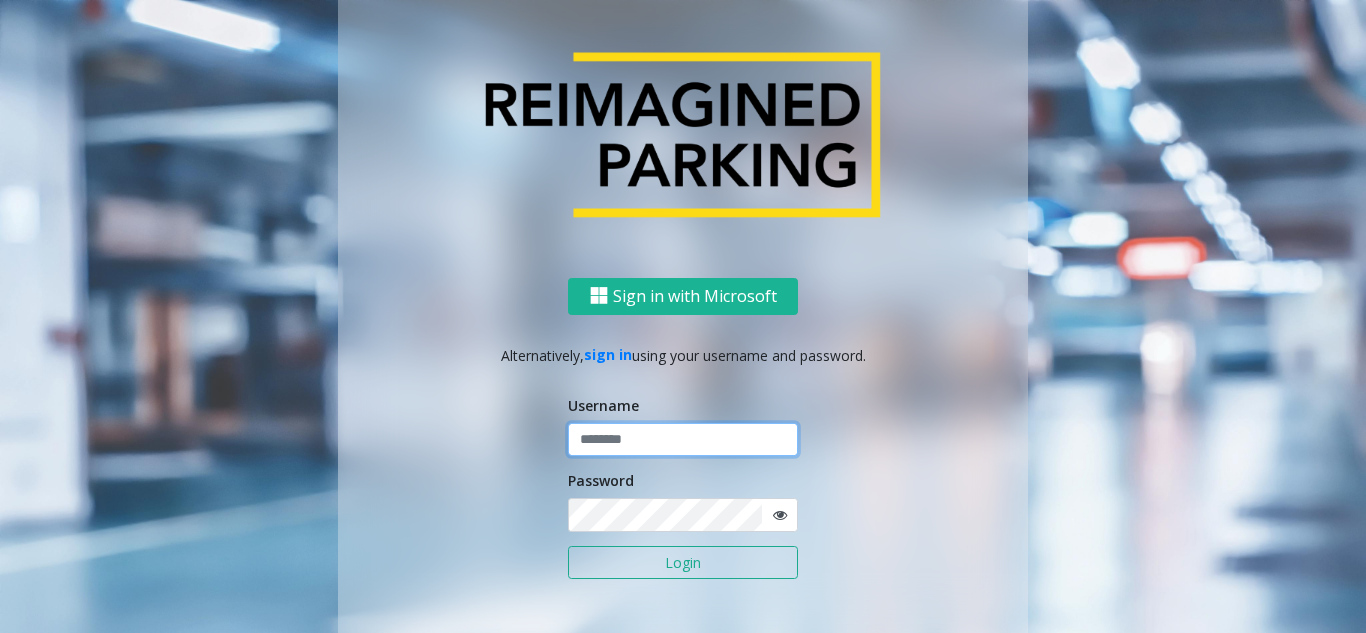 type on "**********" 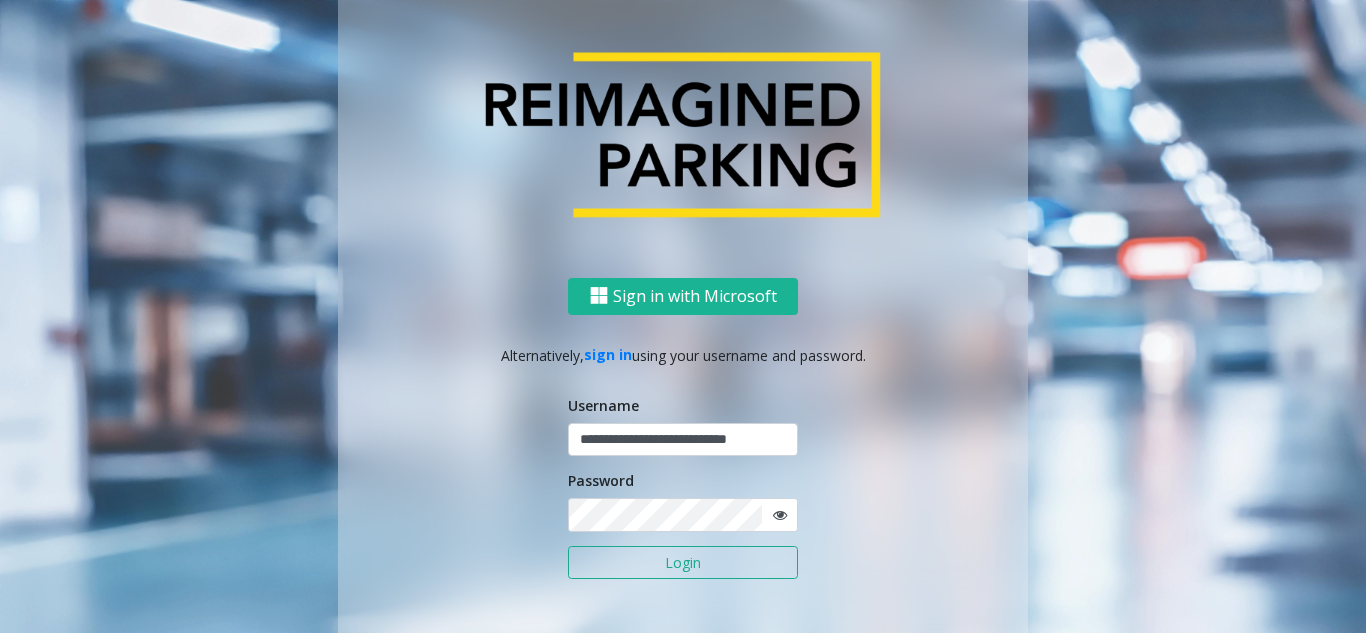 click on "Login" 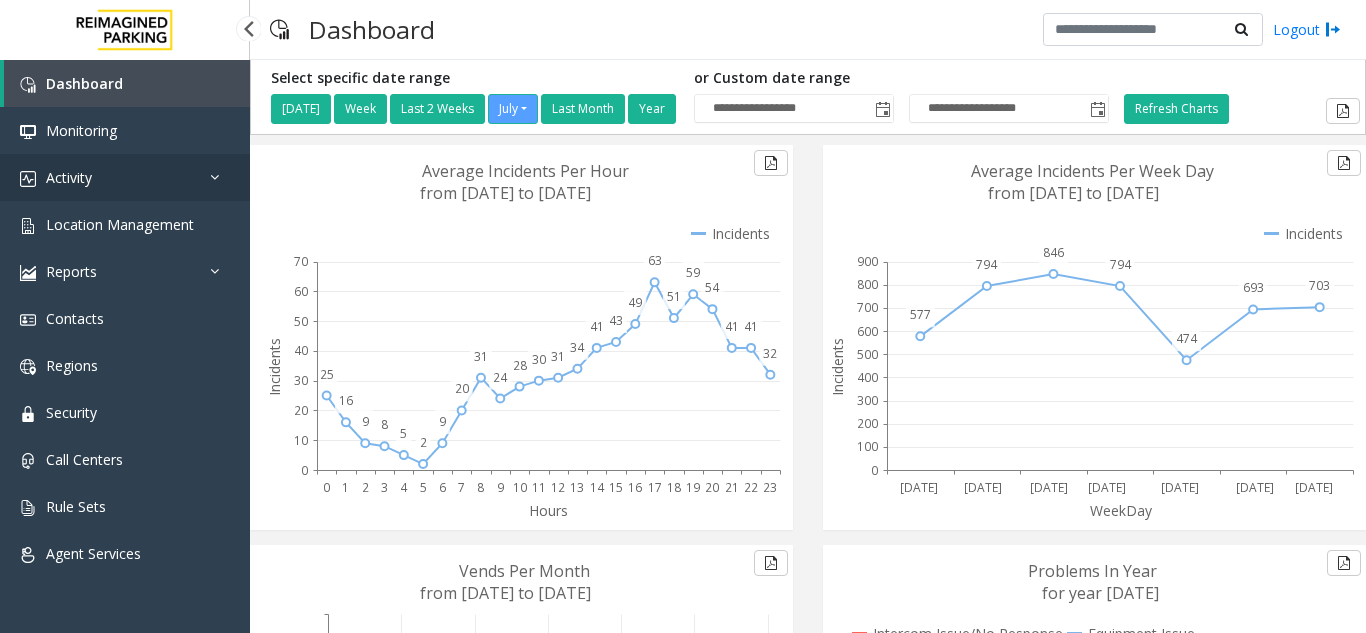click on "Activity" at bounding box center (125, 177) 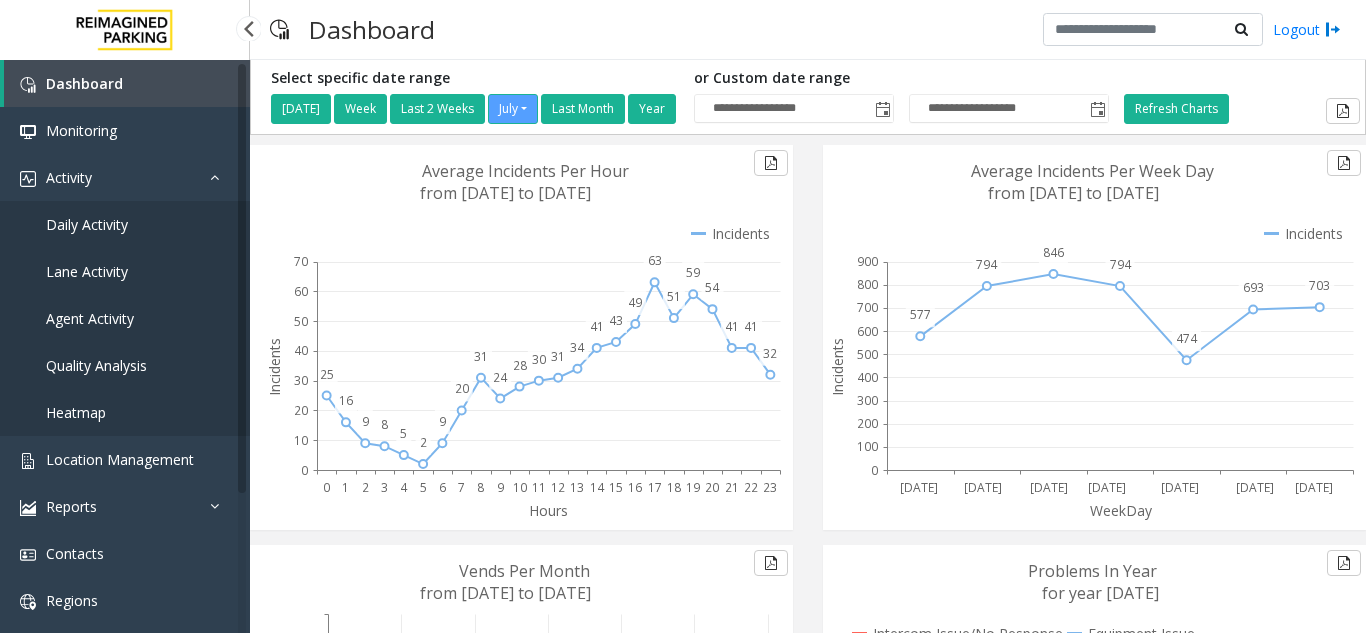 click on "Agent Activity" at bounding box center [90, 318] 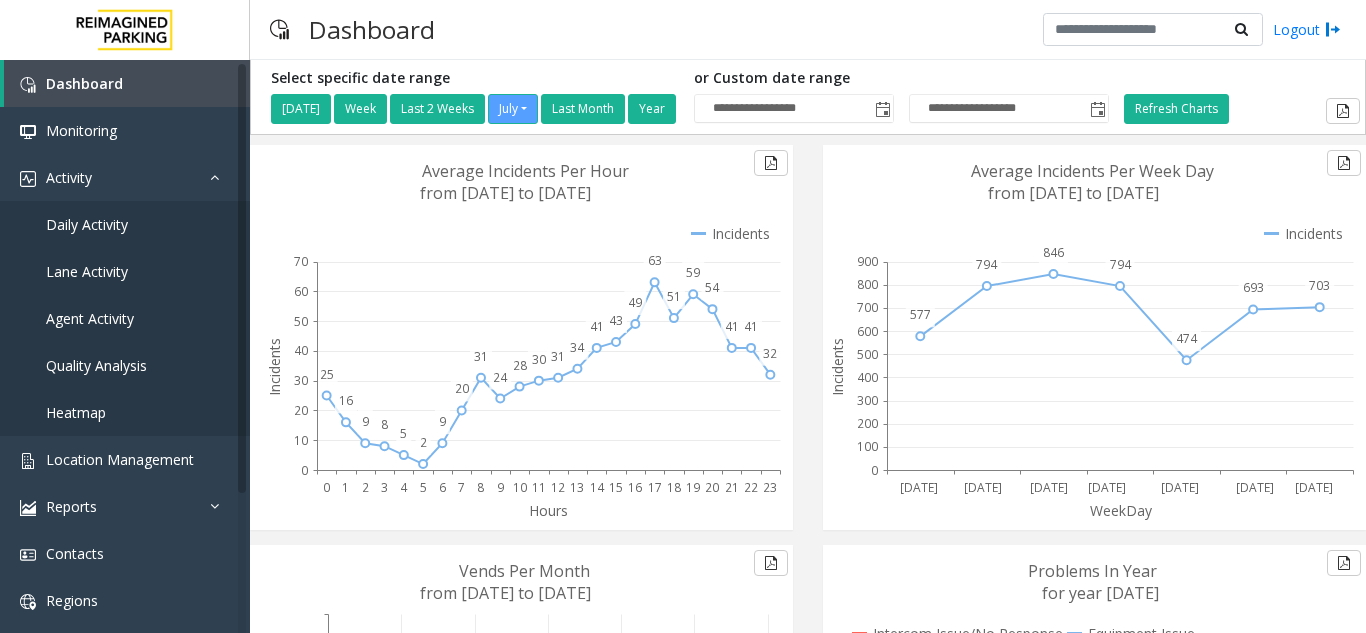 click on "**********" at bounding box center (683, 316) 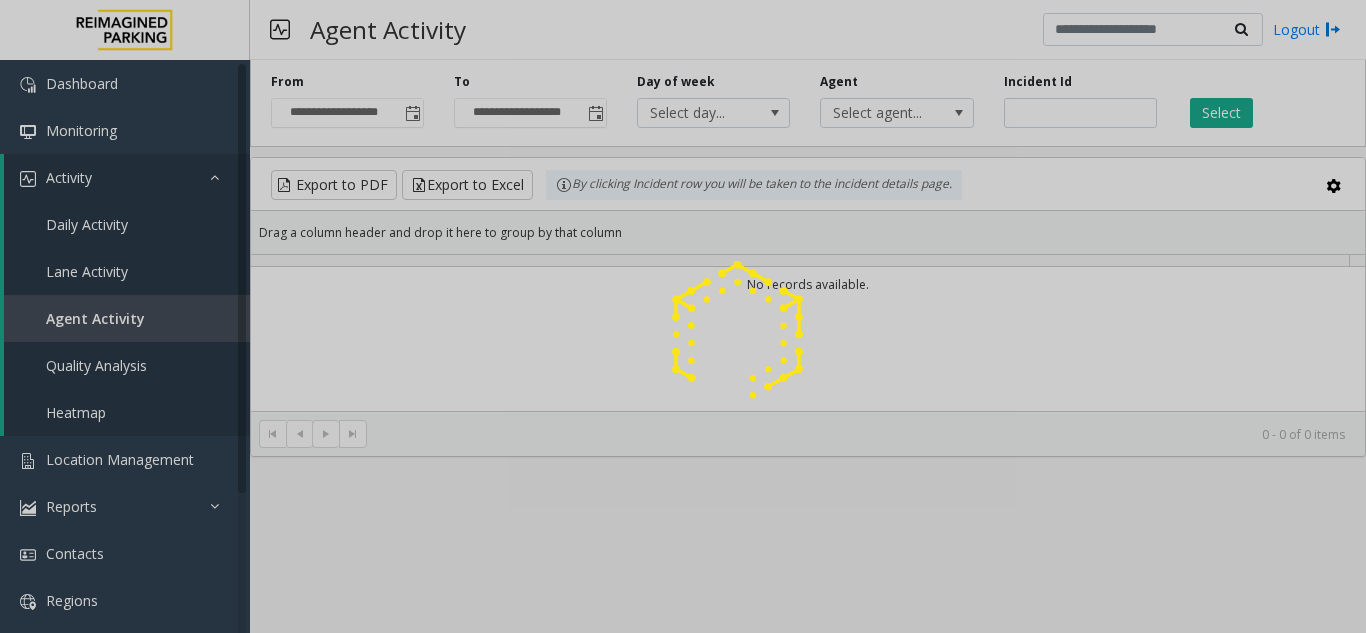 click 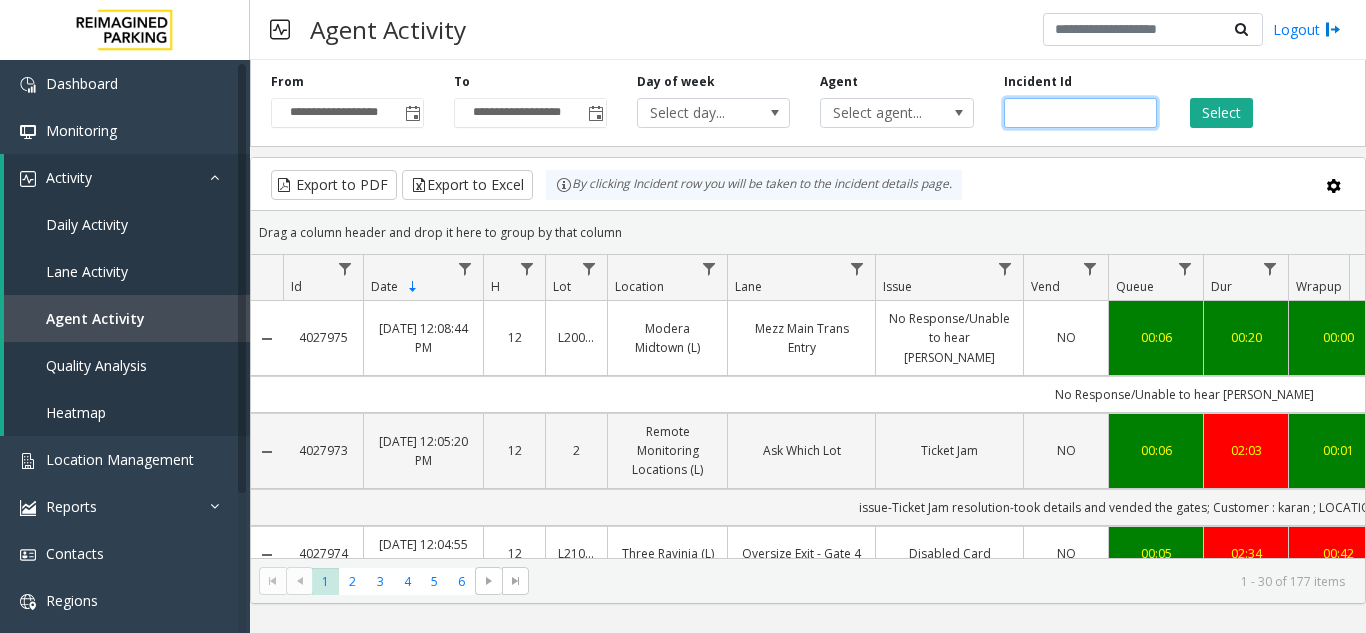 click 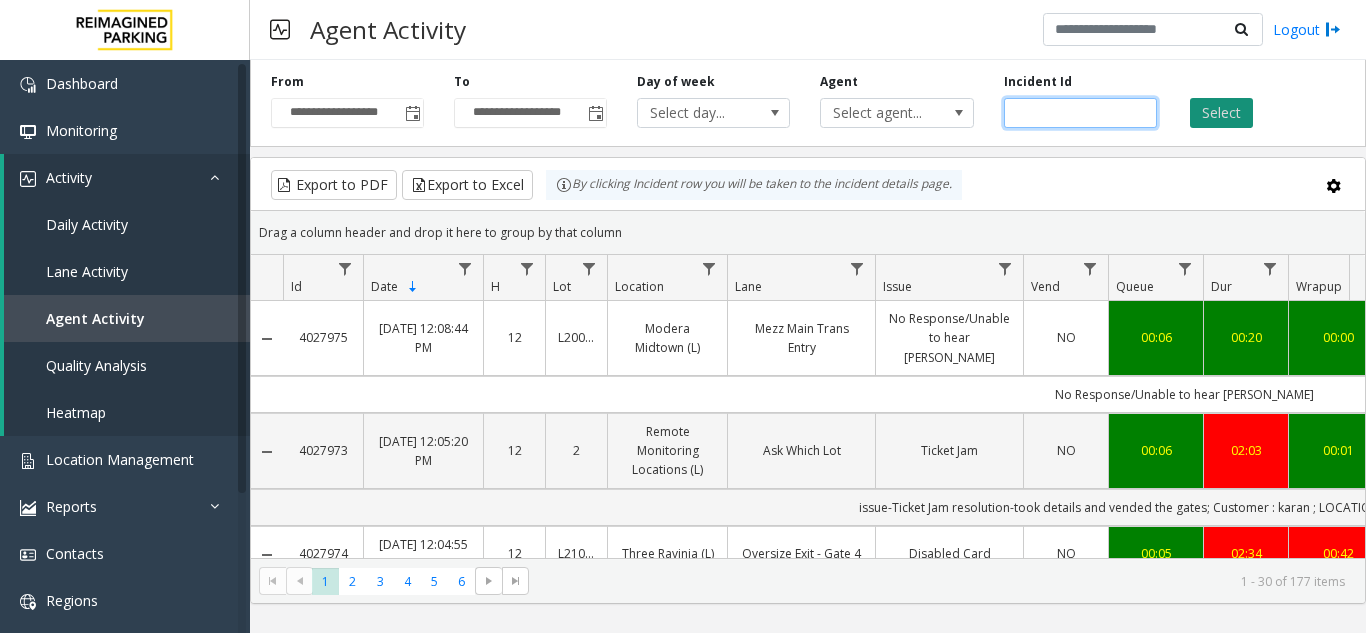 type on "*******" 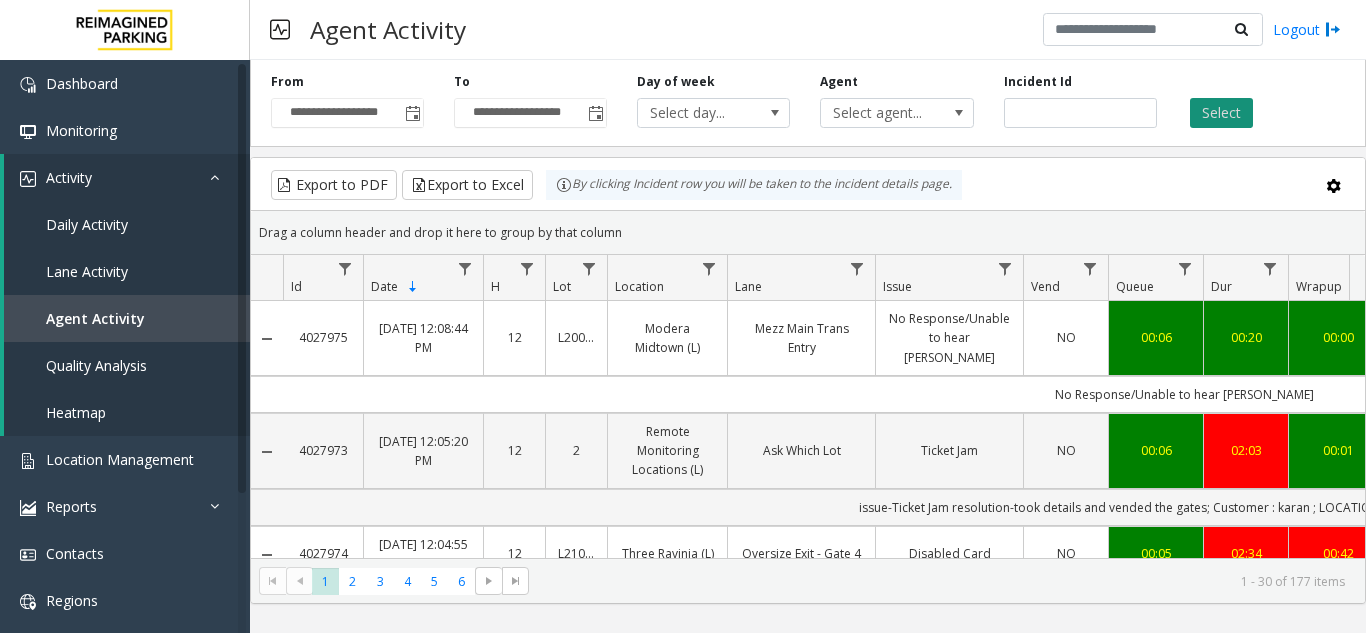 click on "Select" 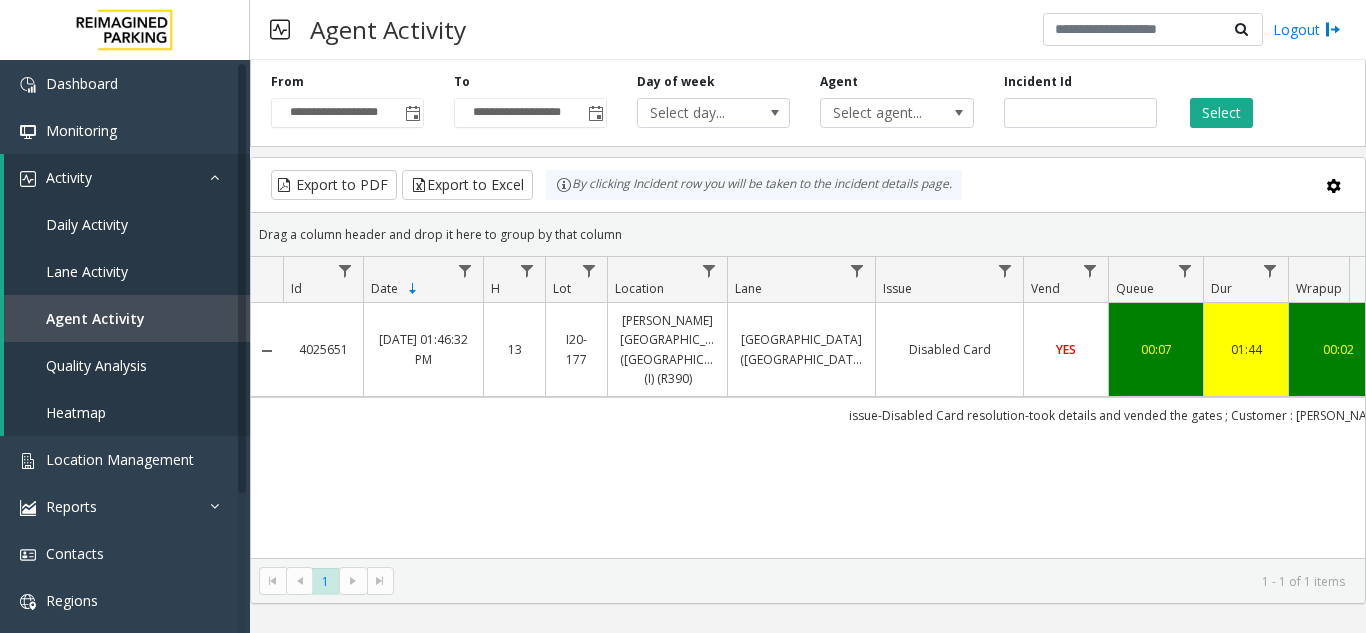 scroll, scrollTop: 0, scrollLeft: 223, axis: horizontal 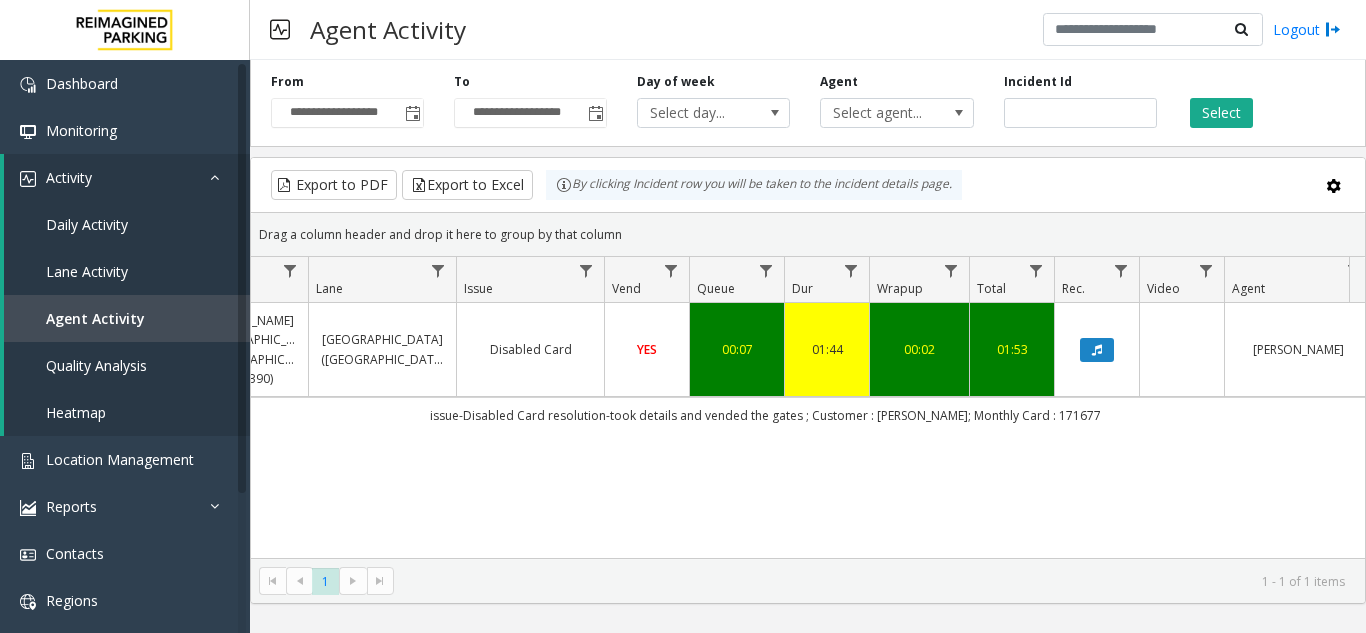 click 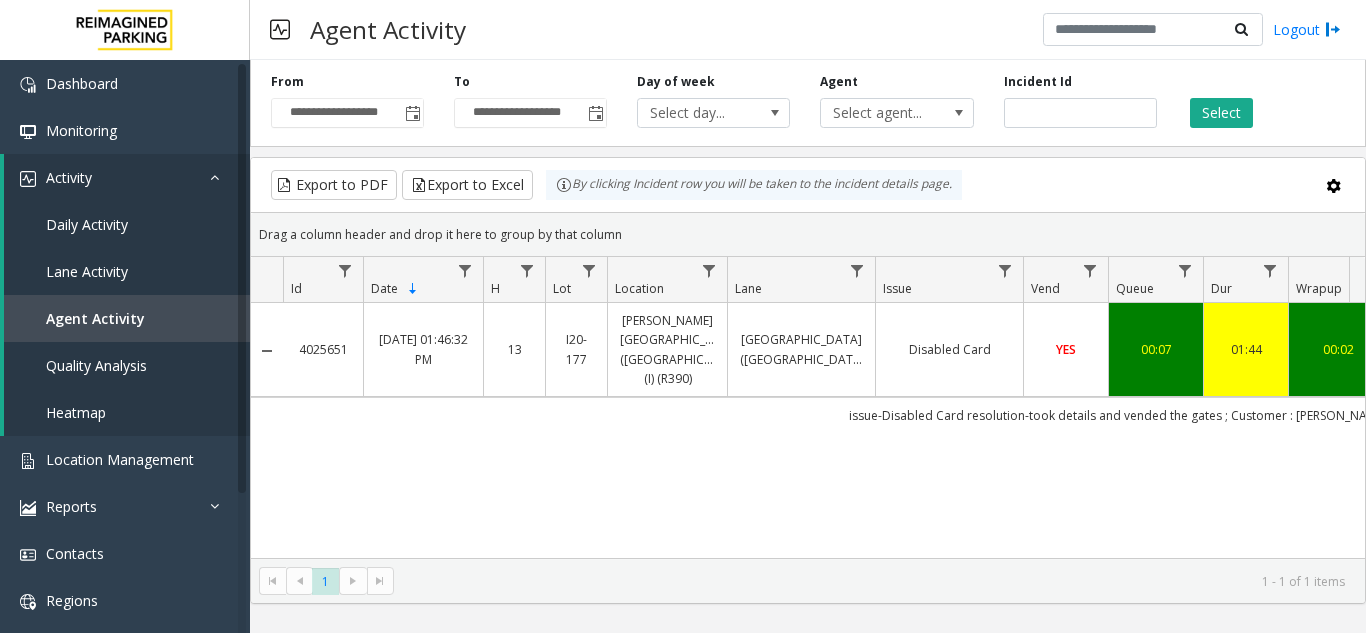 scroll, scrollTop: 0, scrollLeft: 211, axis: horizontal 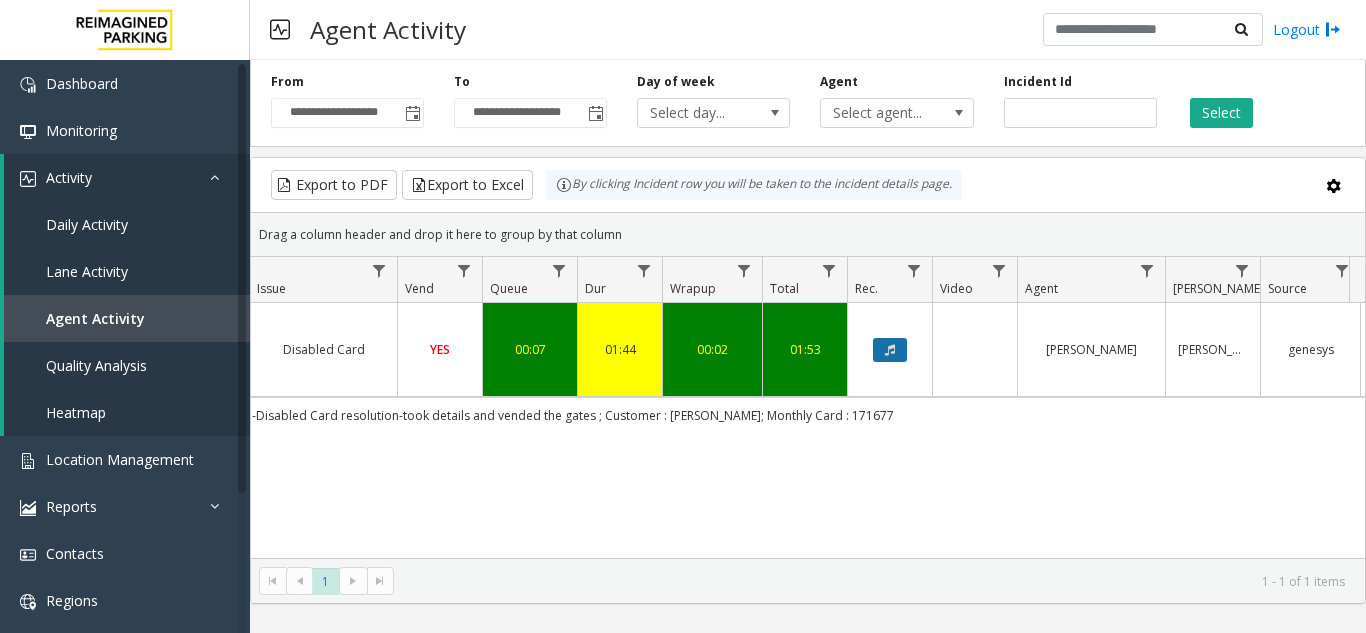 click 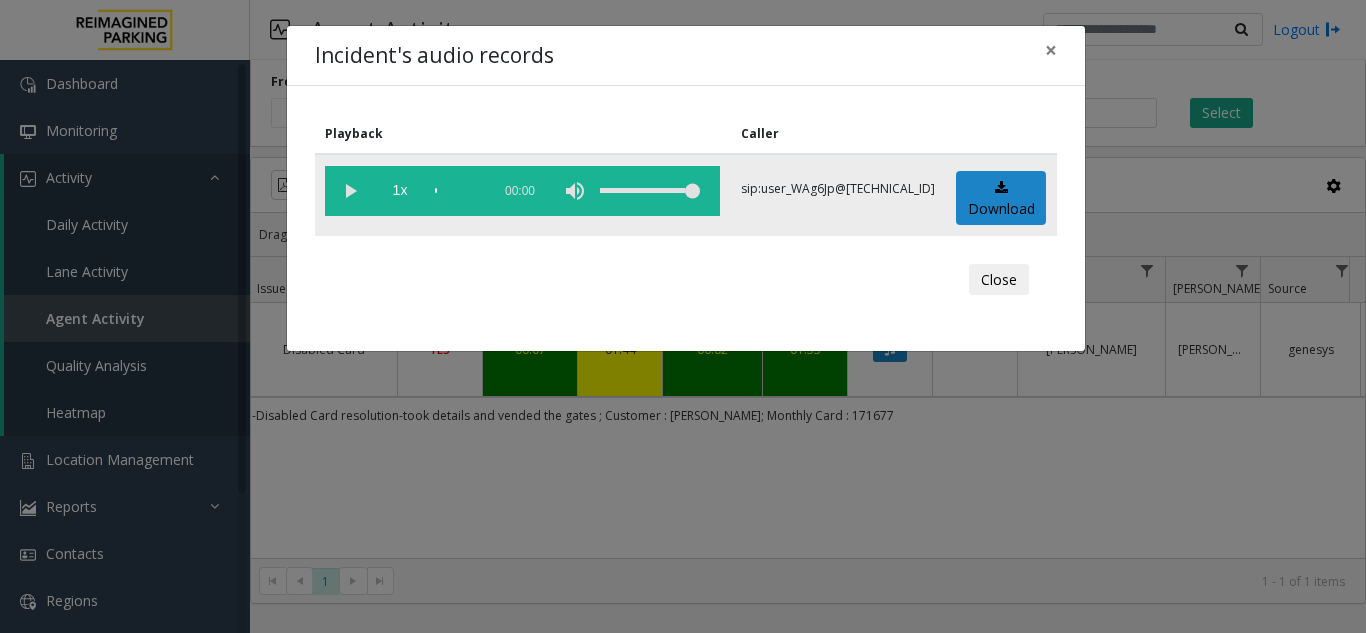 click 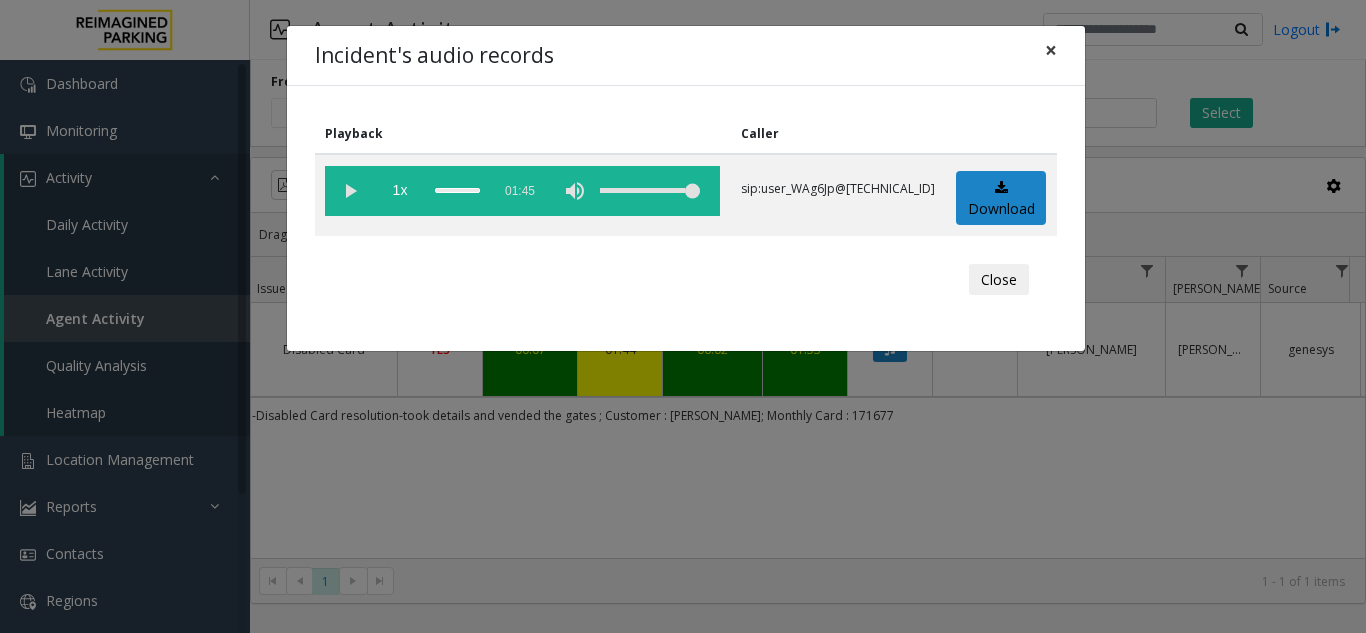 click on "×" 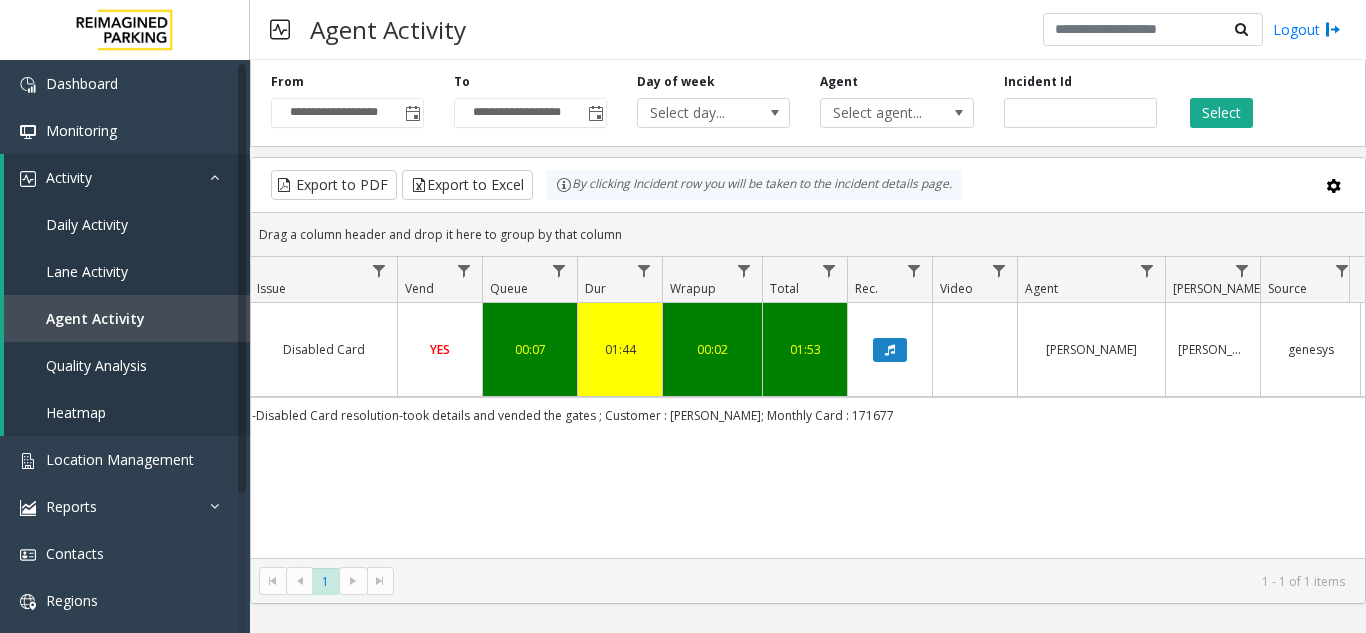 drag, startPoint x: 782, startPoint y: 454, endPoint x: 763, endPoint y: 450, distance: 19.416489 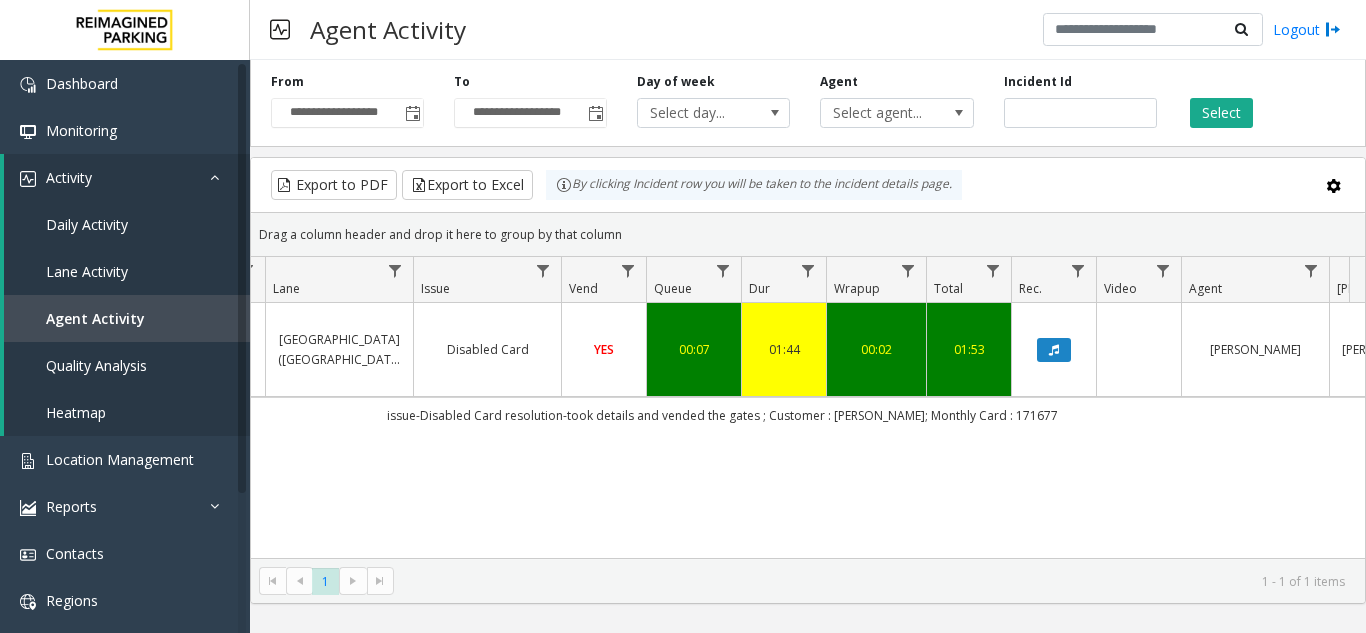 scroll, scrollTop: 0, scrollLeft: 0, axis: both 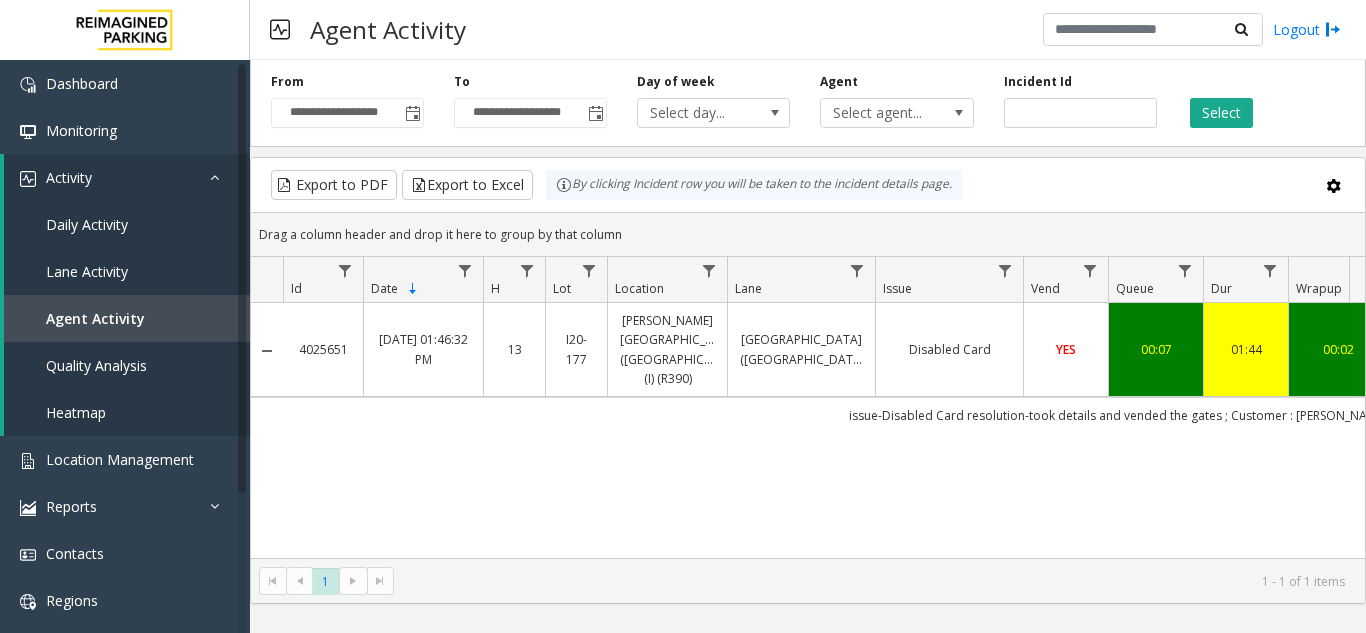click on "4025651" 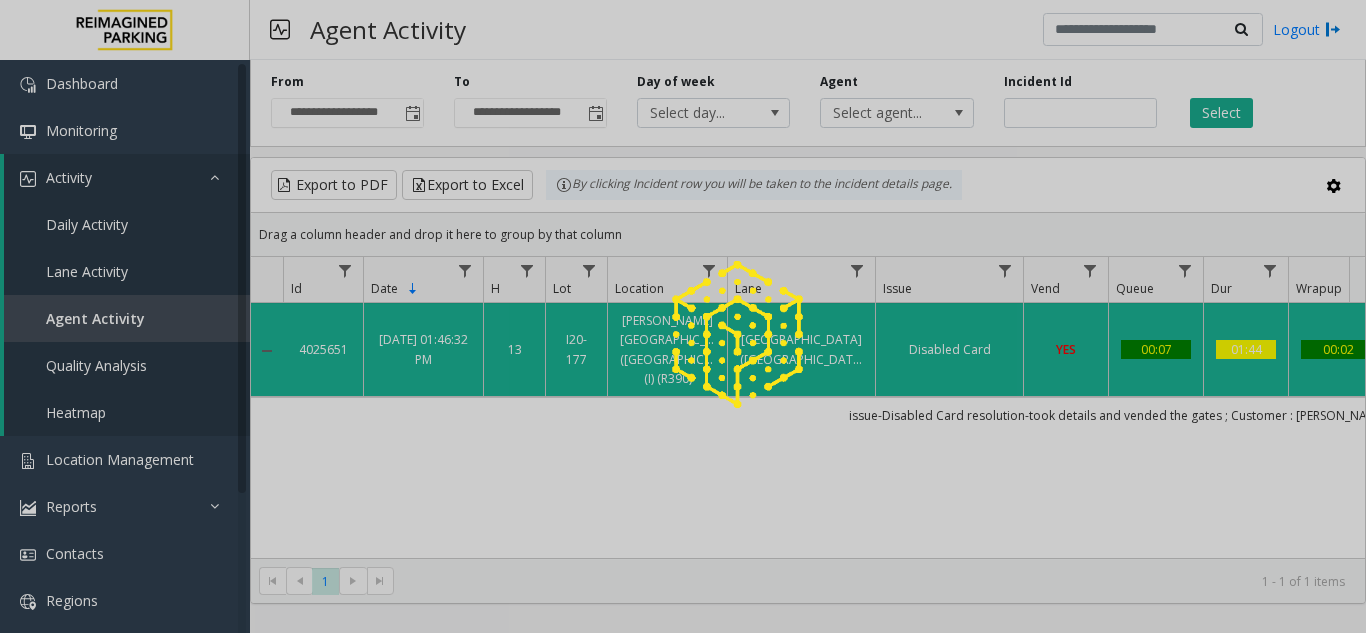 click 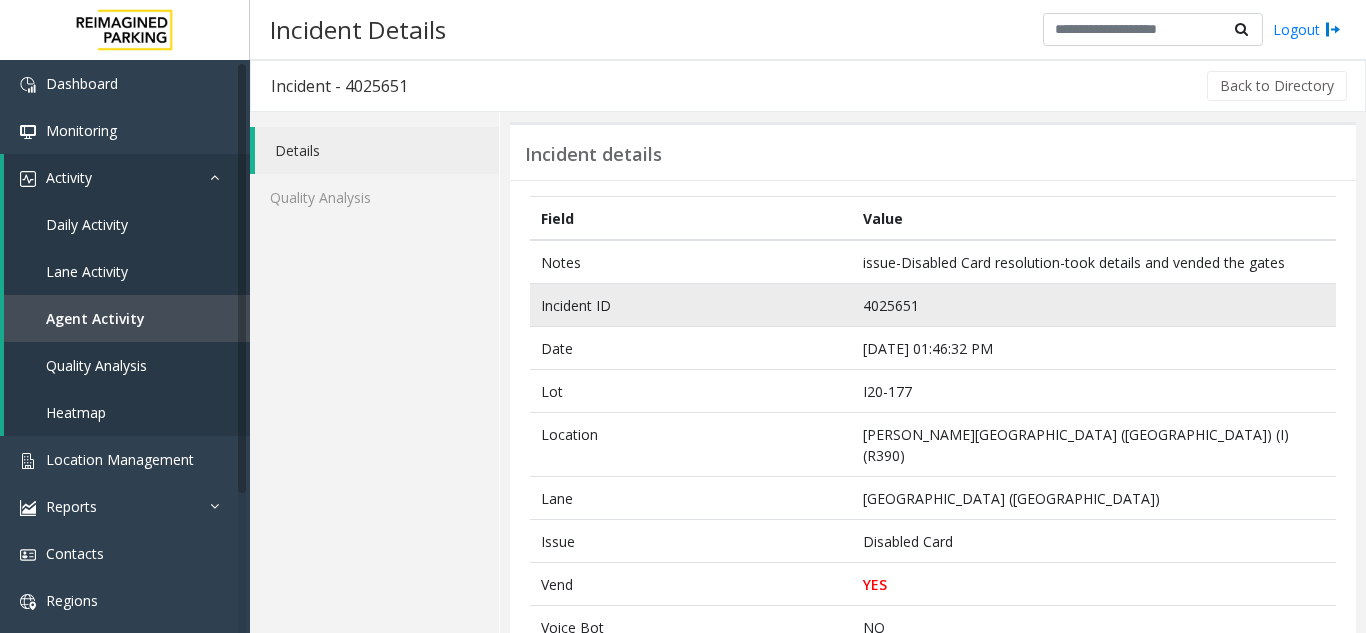 click on "4025651" 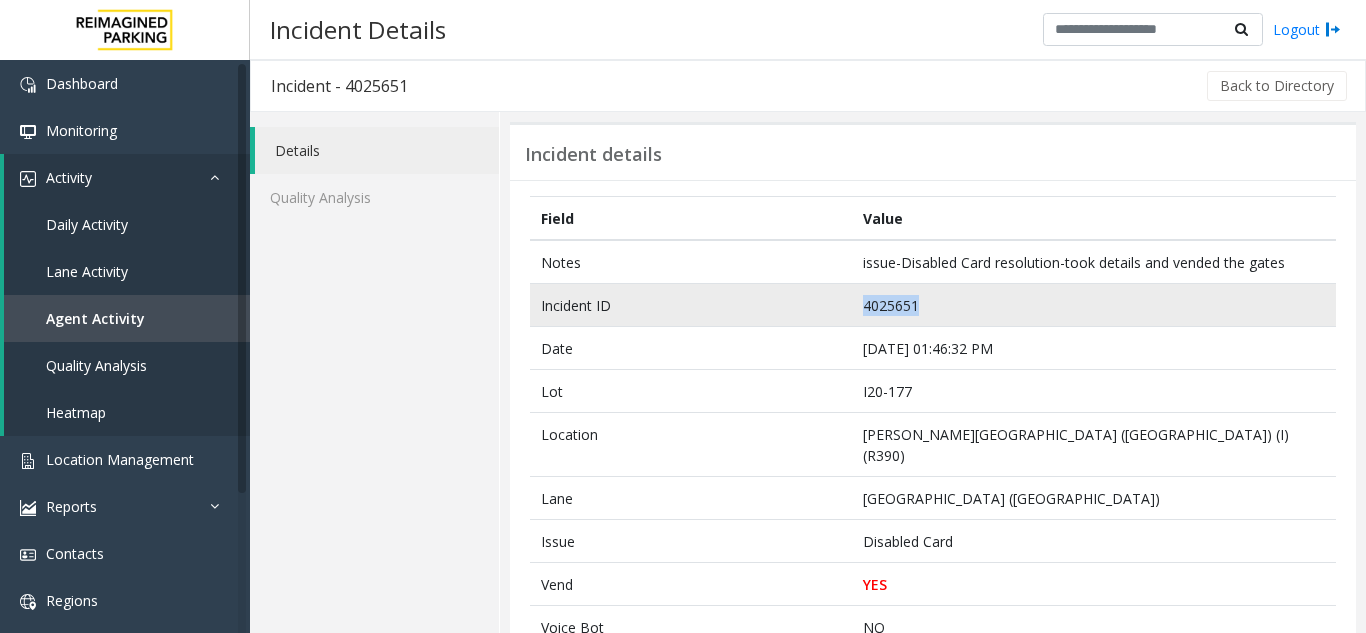 click on "4025651" 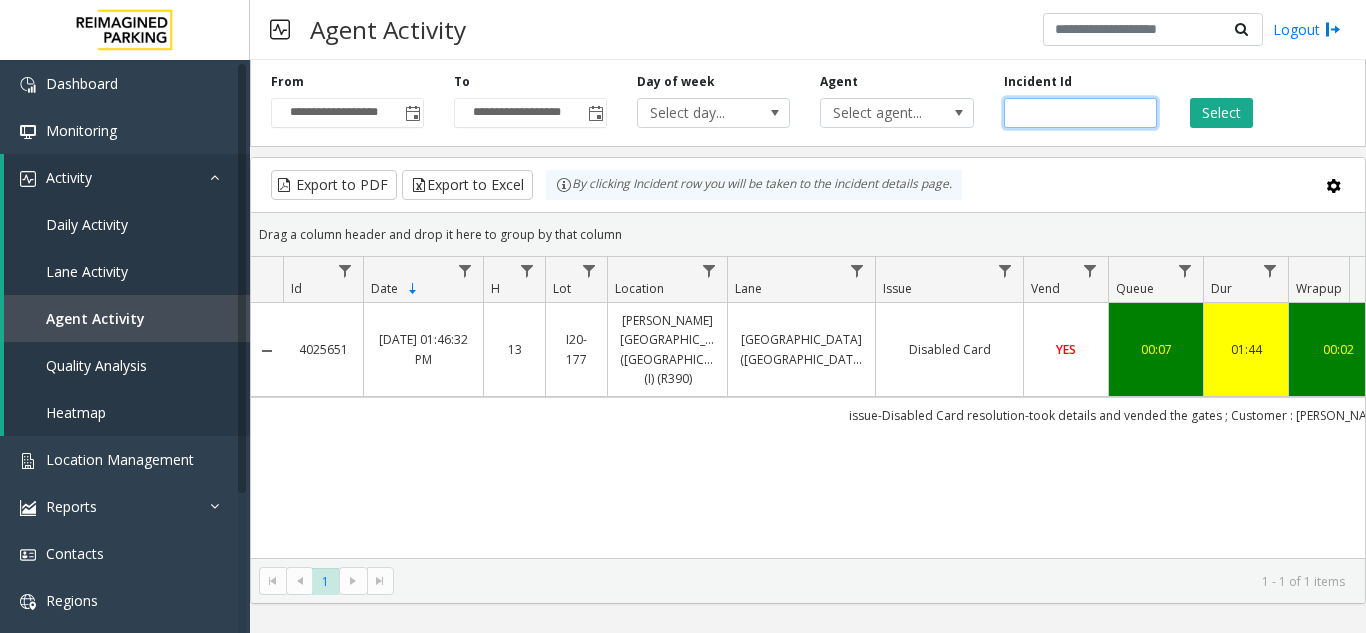 click 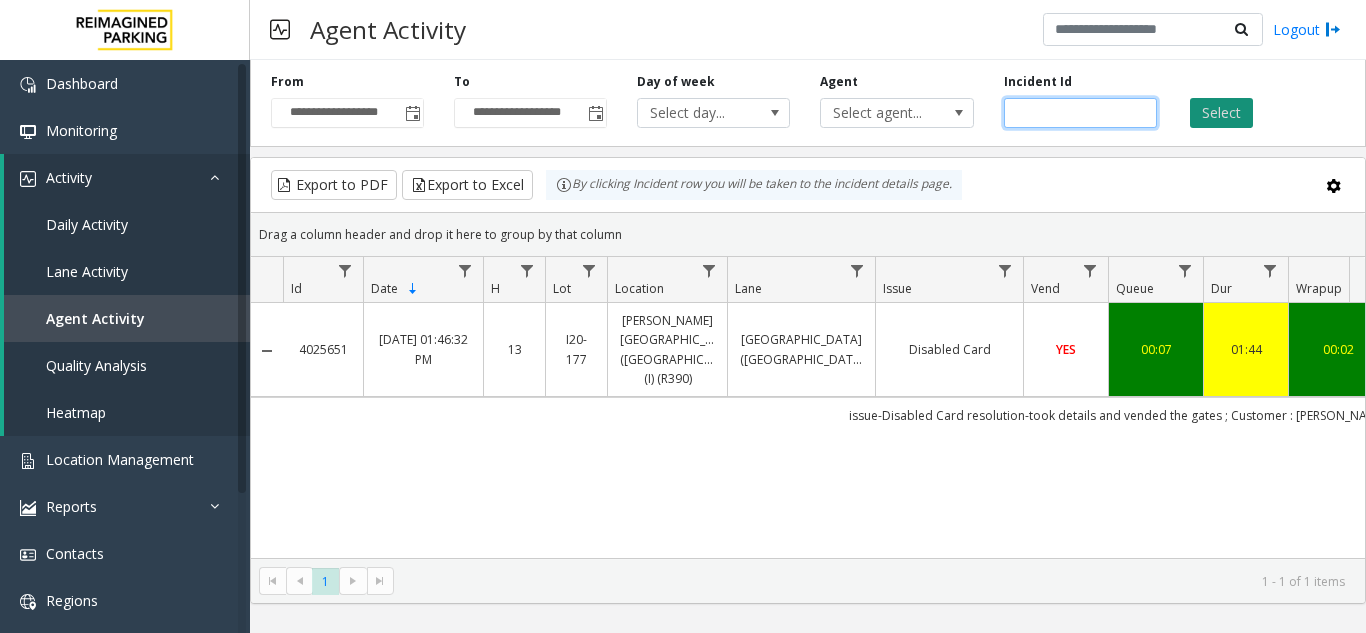 type on "*******" 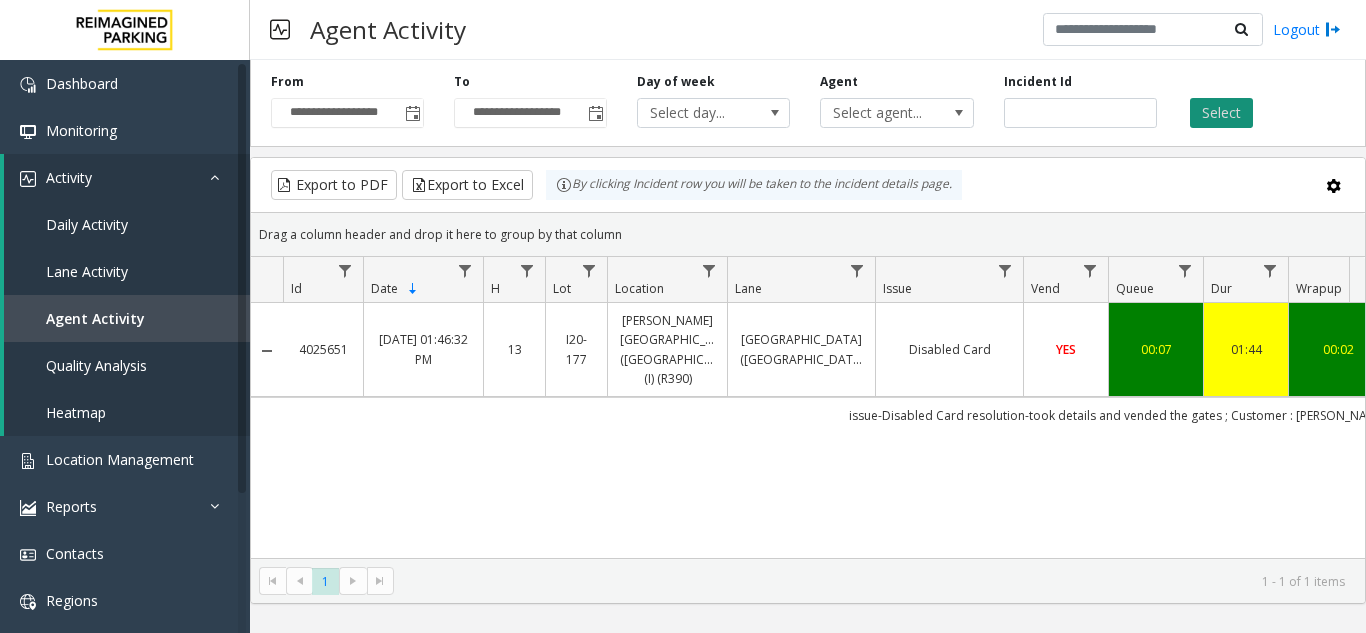 click on "Select" 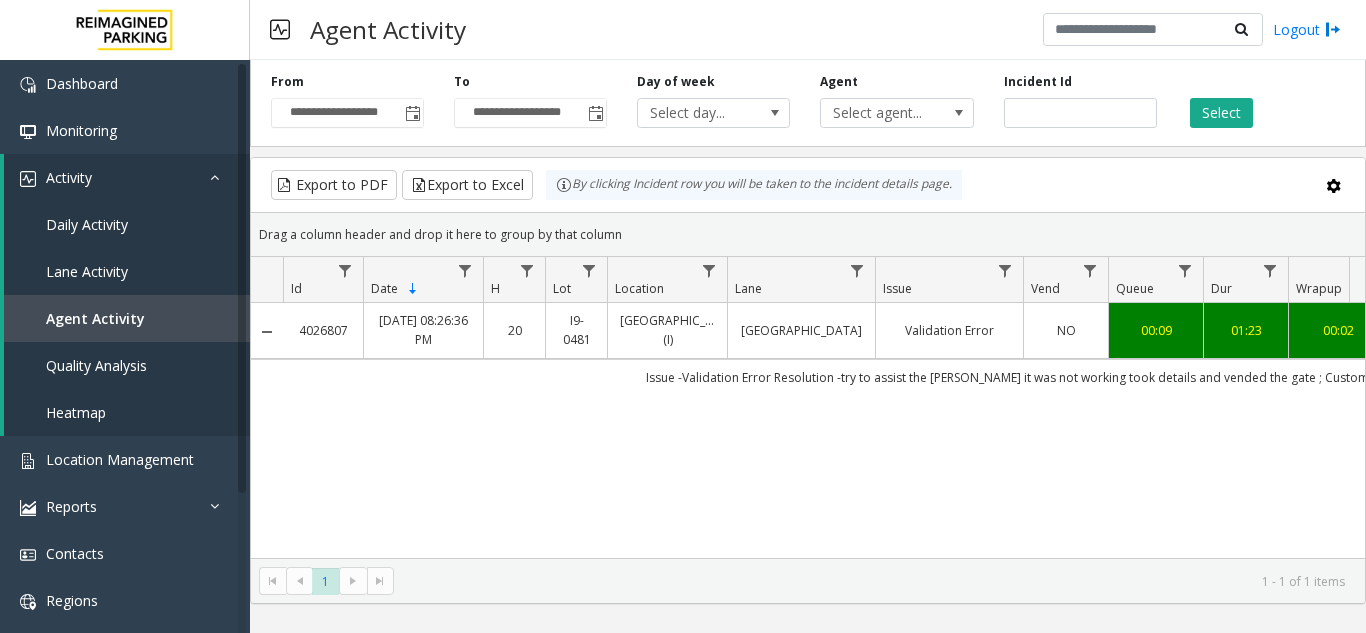 scroll, scrollTop: 0, scrollLeft: 8, axis: horizontal 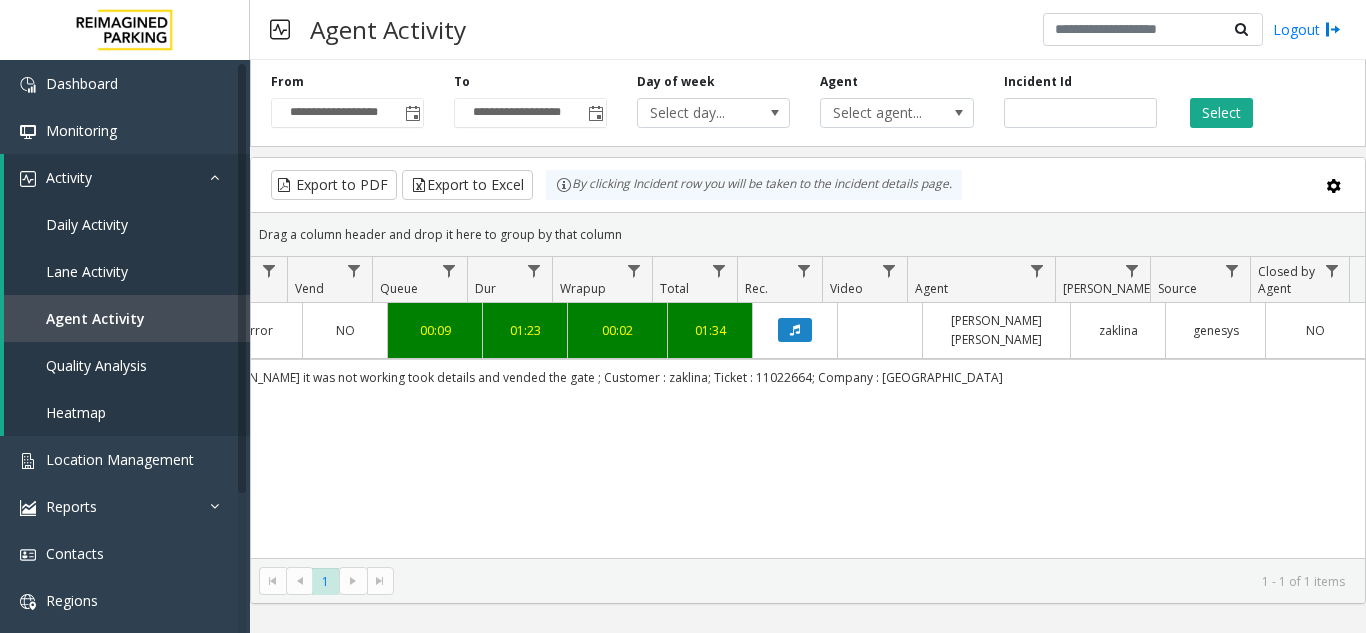 drag, startPoint x: 944, startPoint y: 442, endPoint x: 845, endPoint y: 450, distance: 99.32271 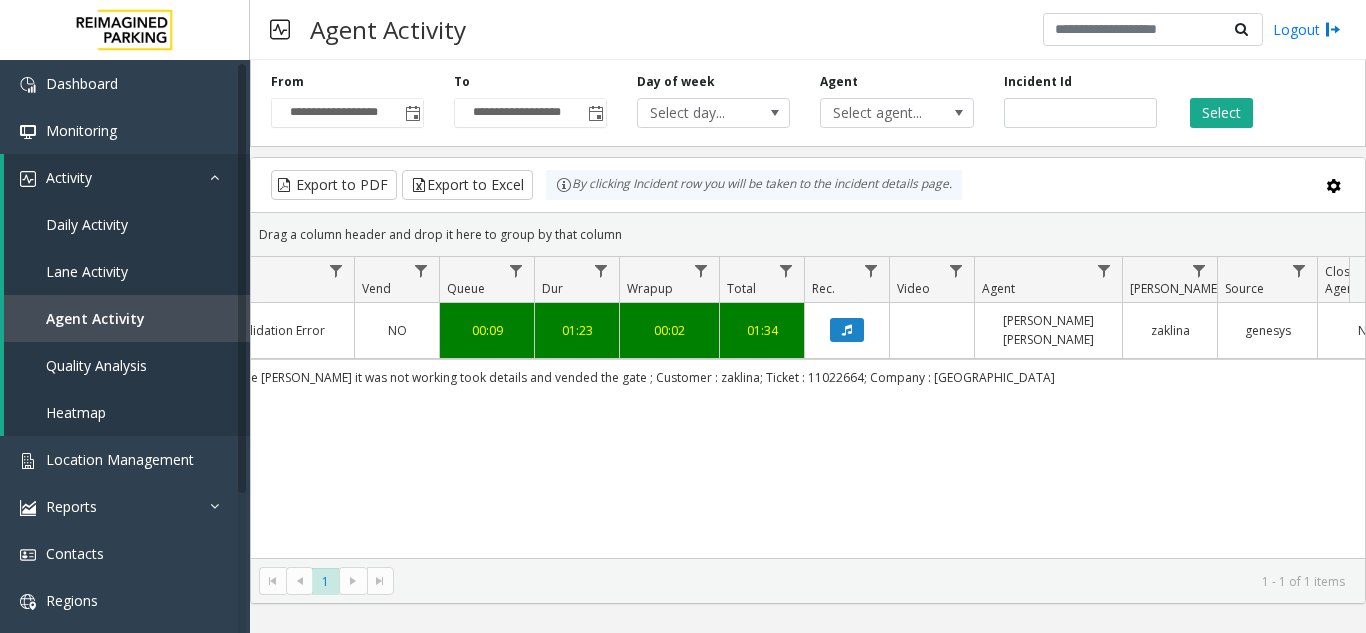 scroll, scrollTop: 0, scrollLeft: 0, axis: both 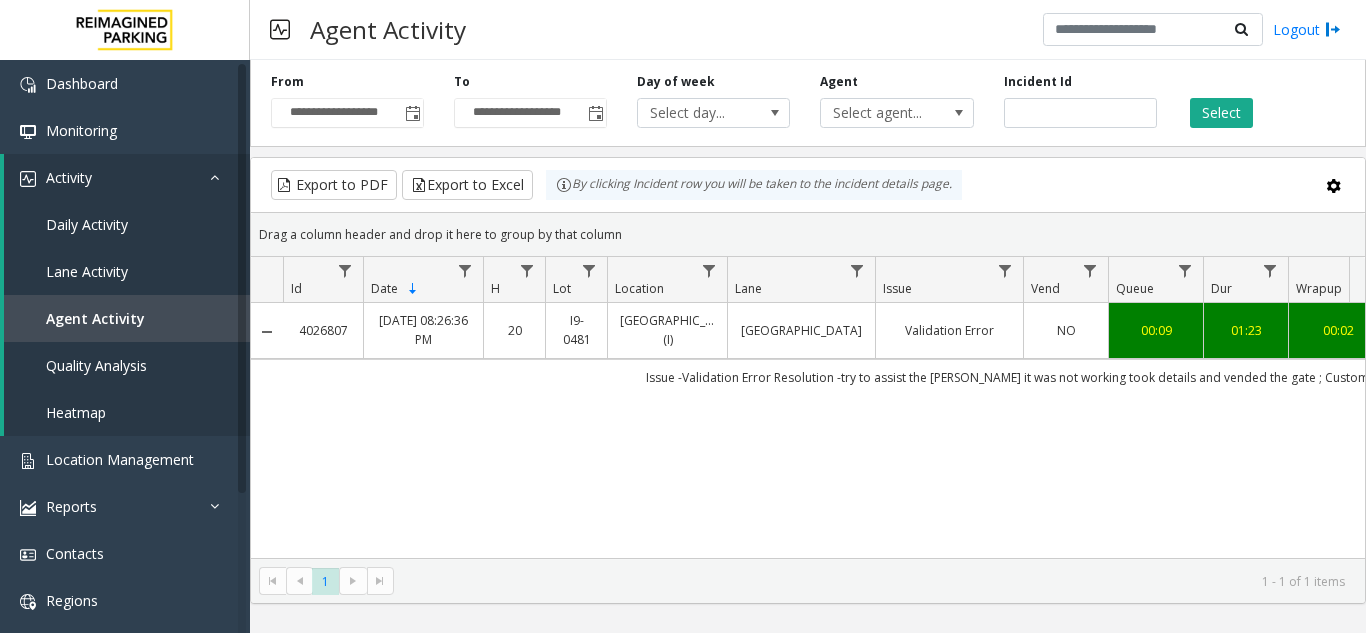 copy on "[GEOGRAPHIC_DATA]" 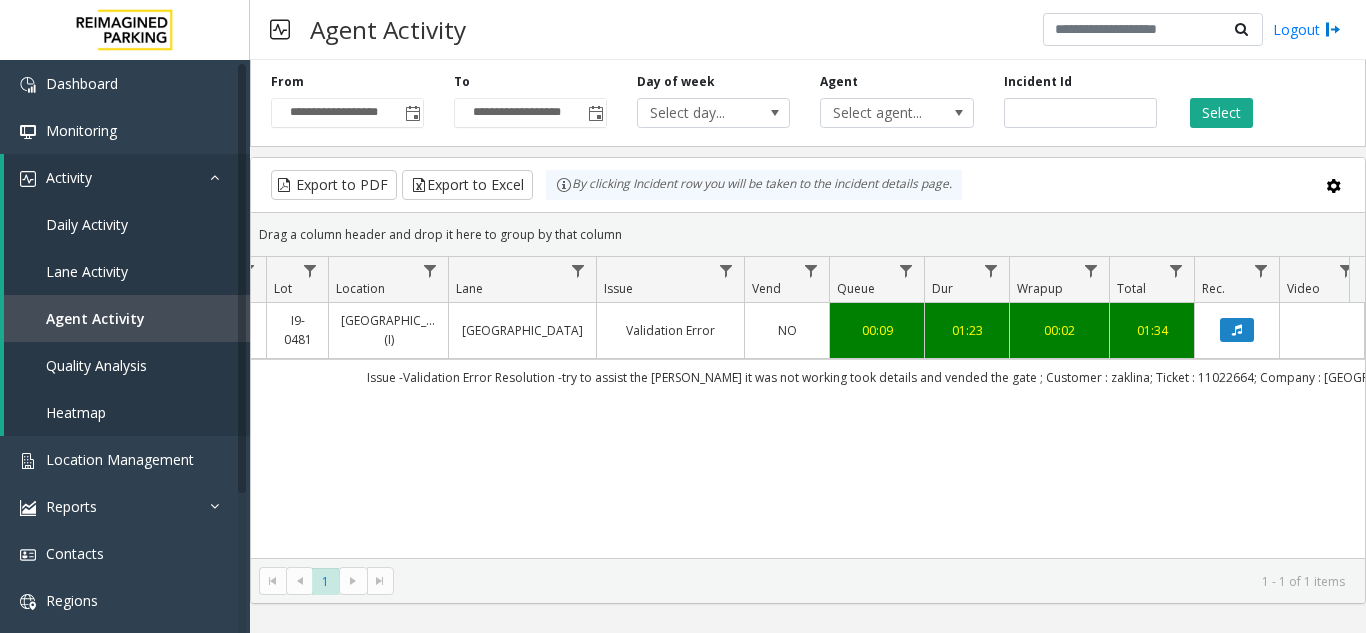 scroll, scrollTop: 0, scrollLeft: 319, axis: horizontal 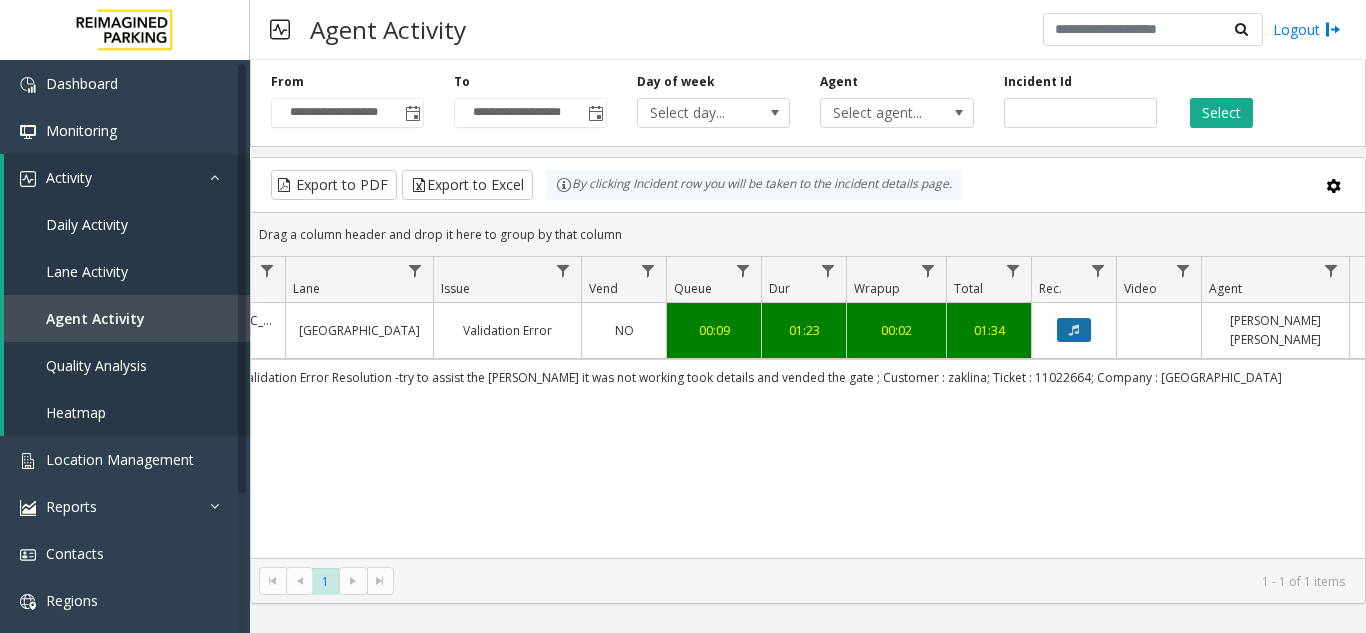 click 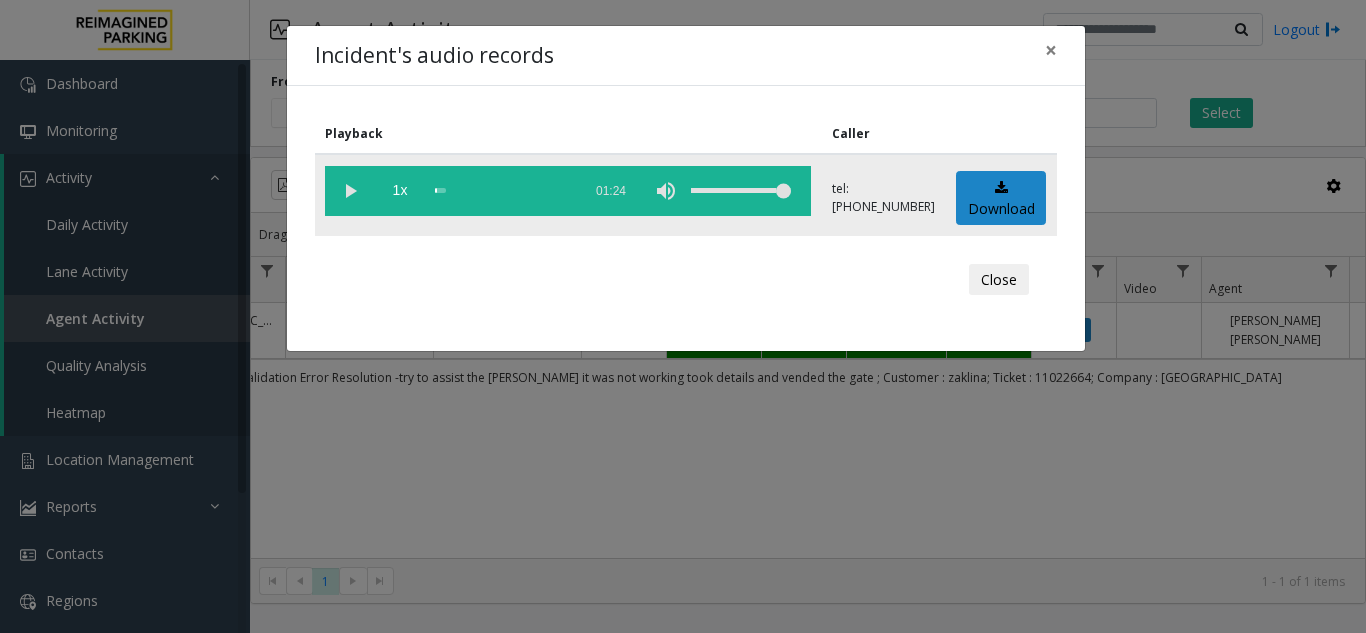 click 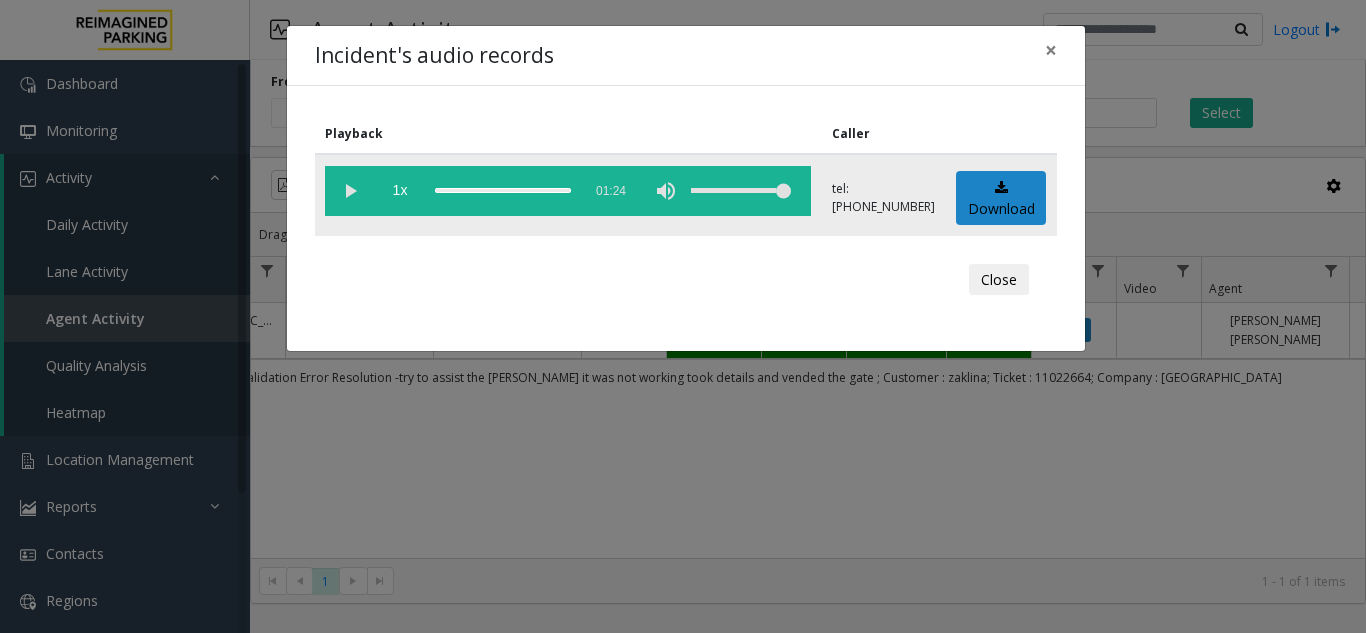 click 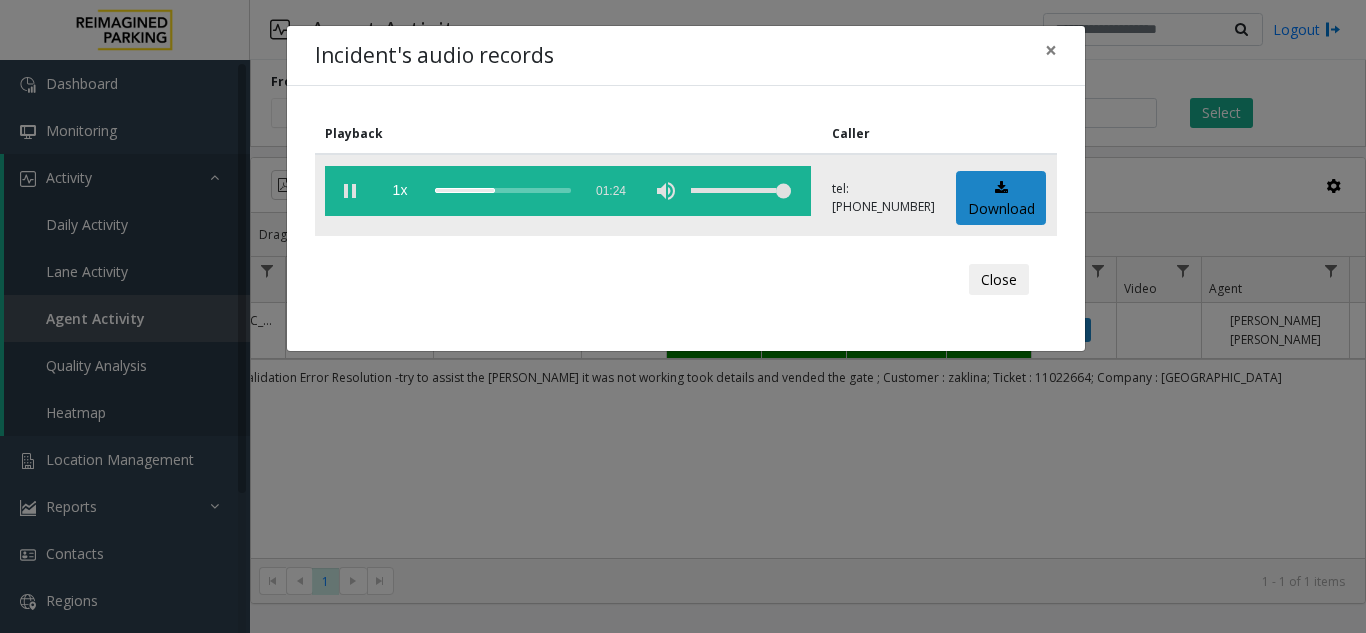 click 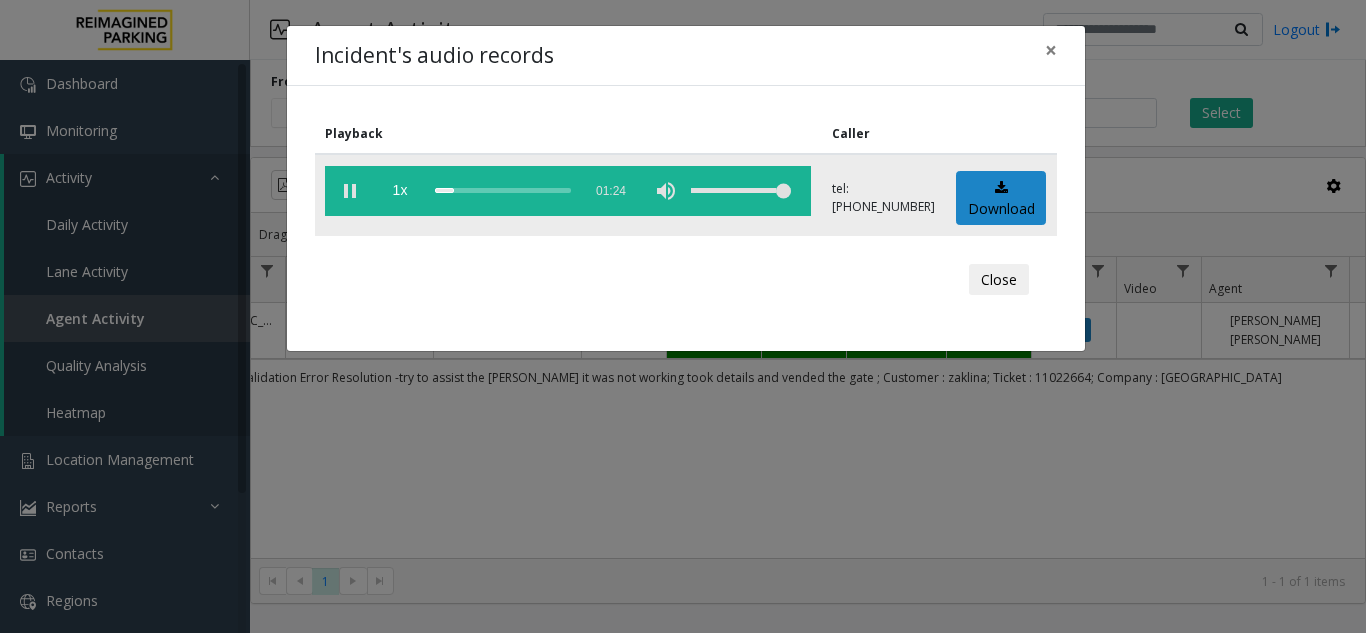 click 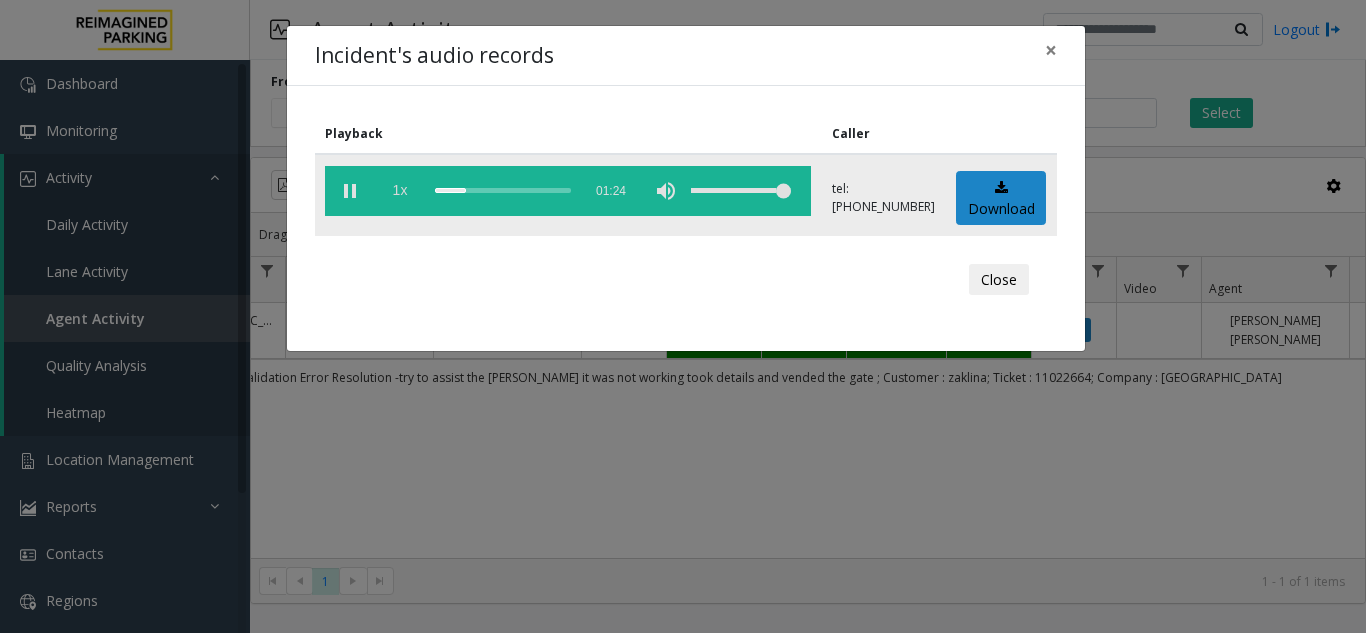click on "1x" 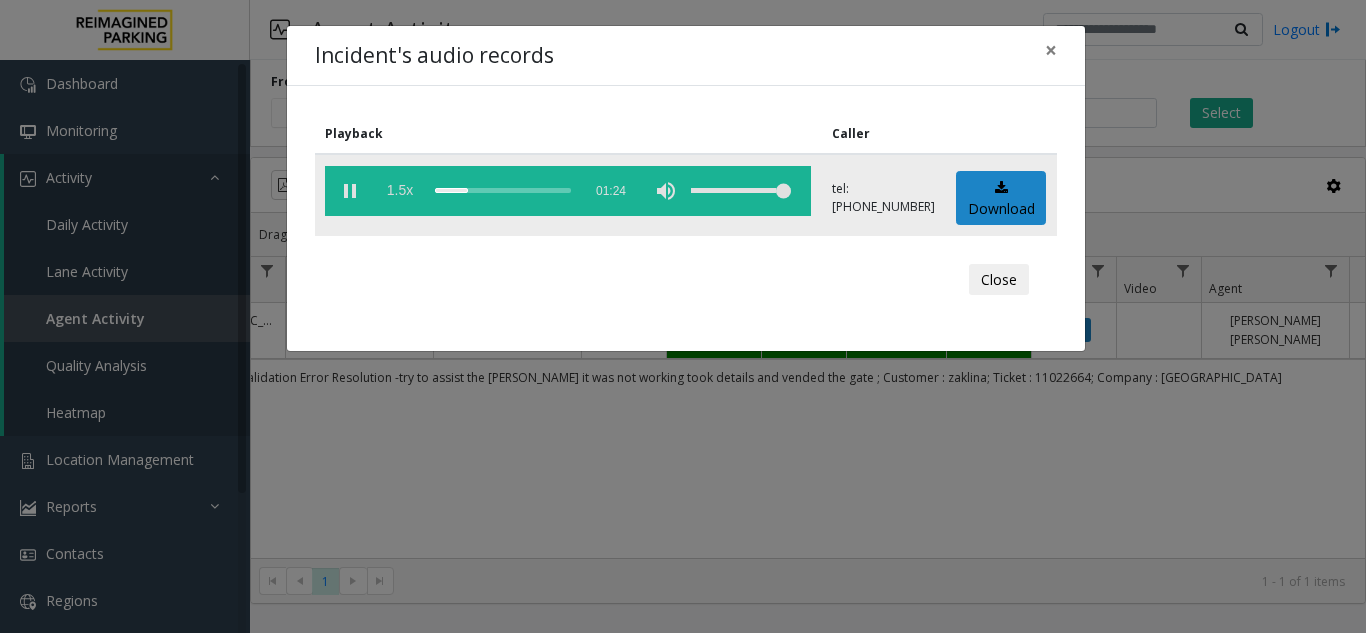 click on "1.5x" 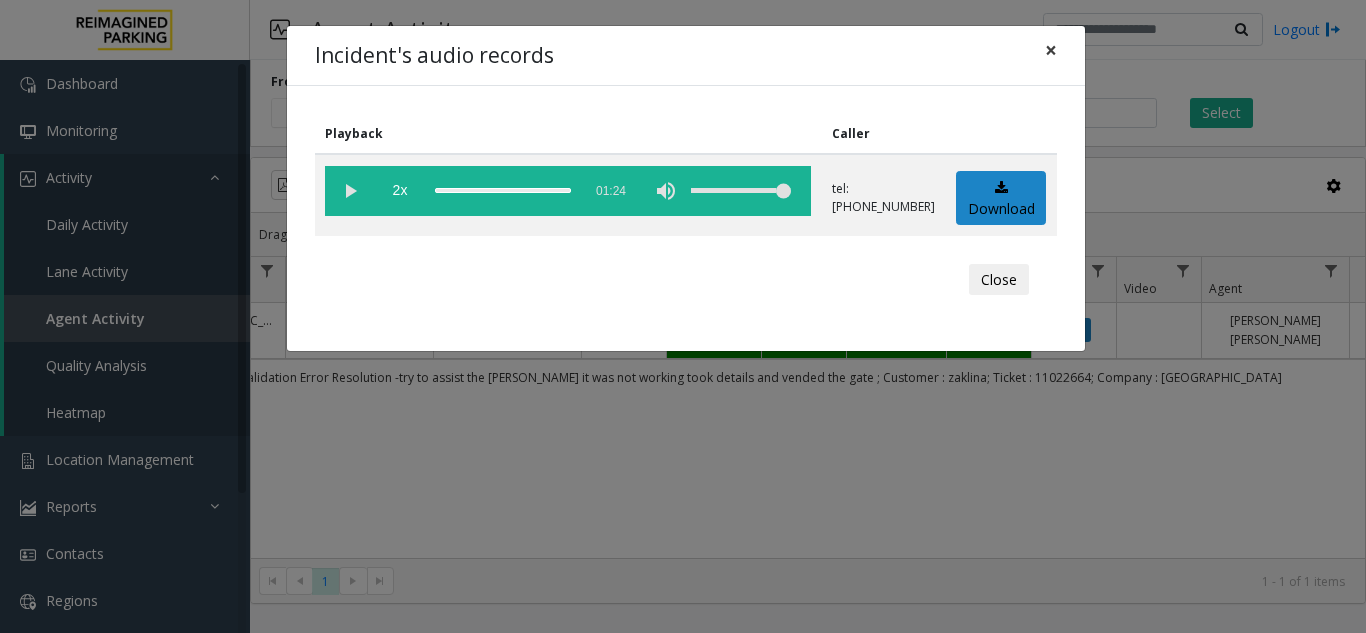 click on "×" 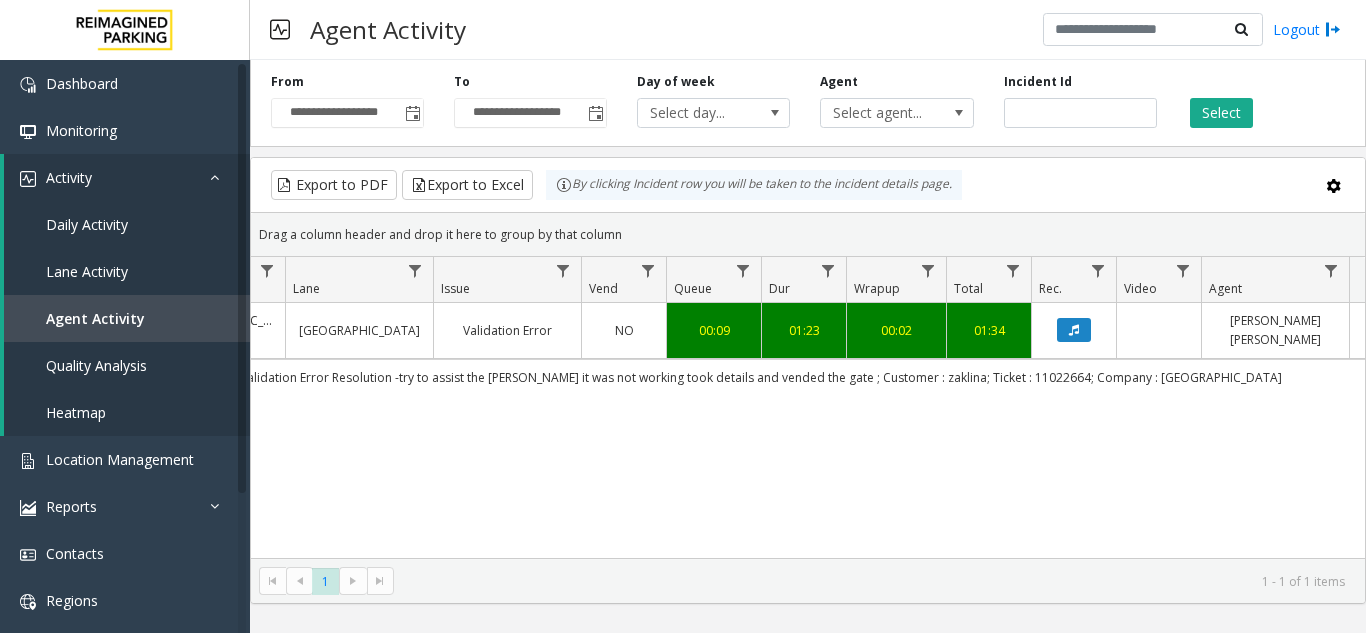 scroll, scrollTop: 0, scrollLeft: 164, axis: horizontal 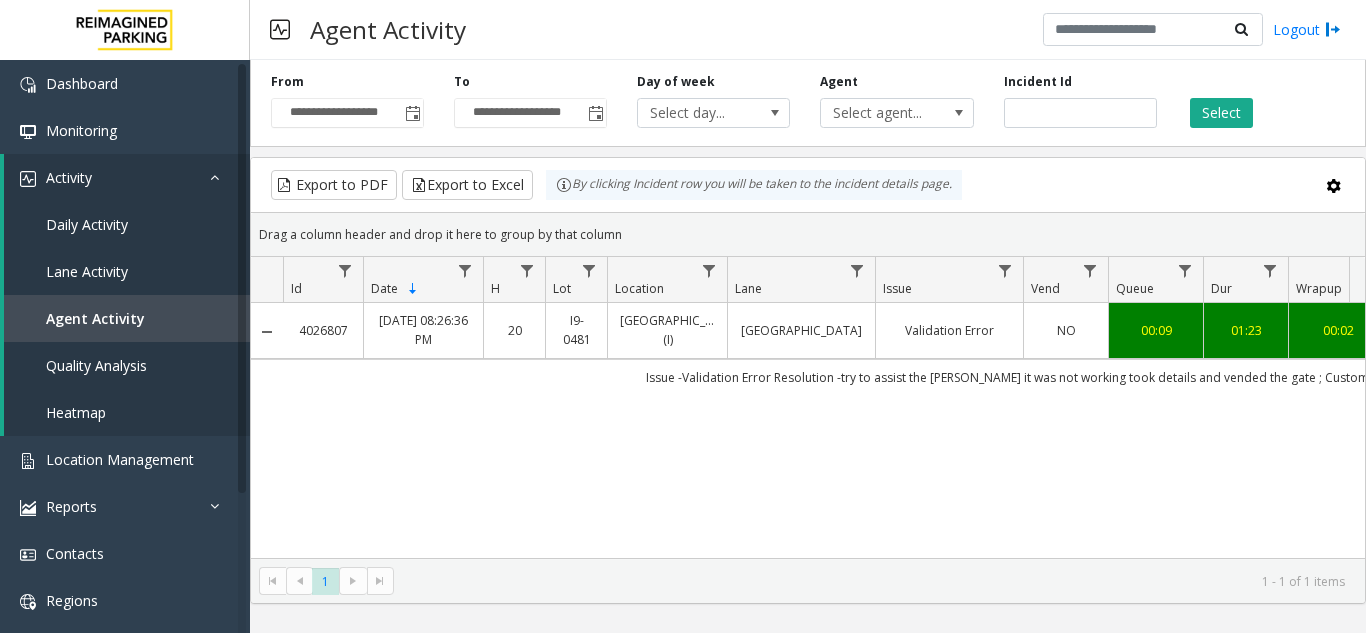 copy on "4026807" 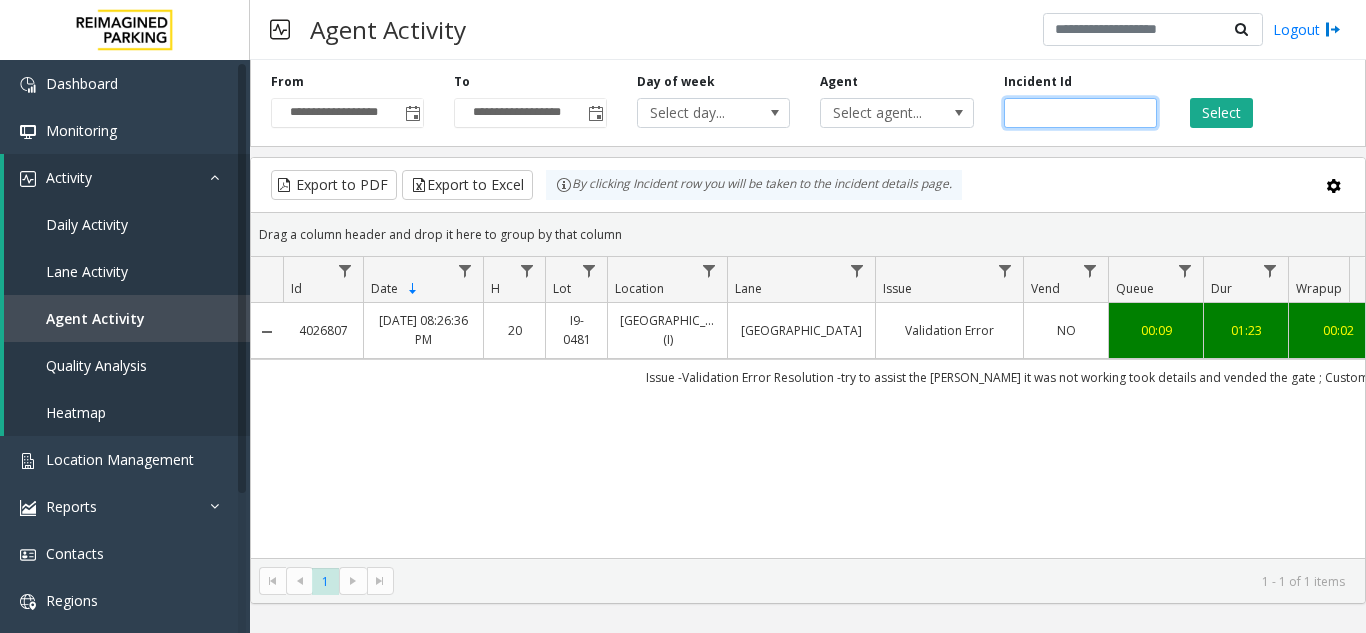 paste on "*******" 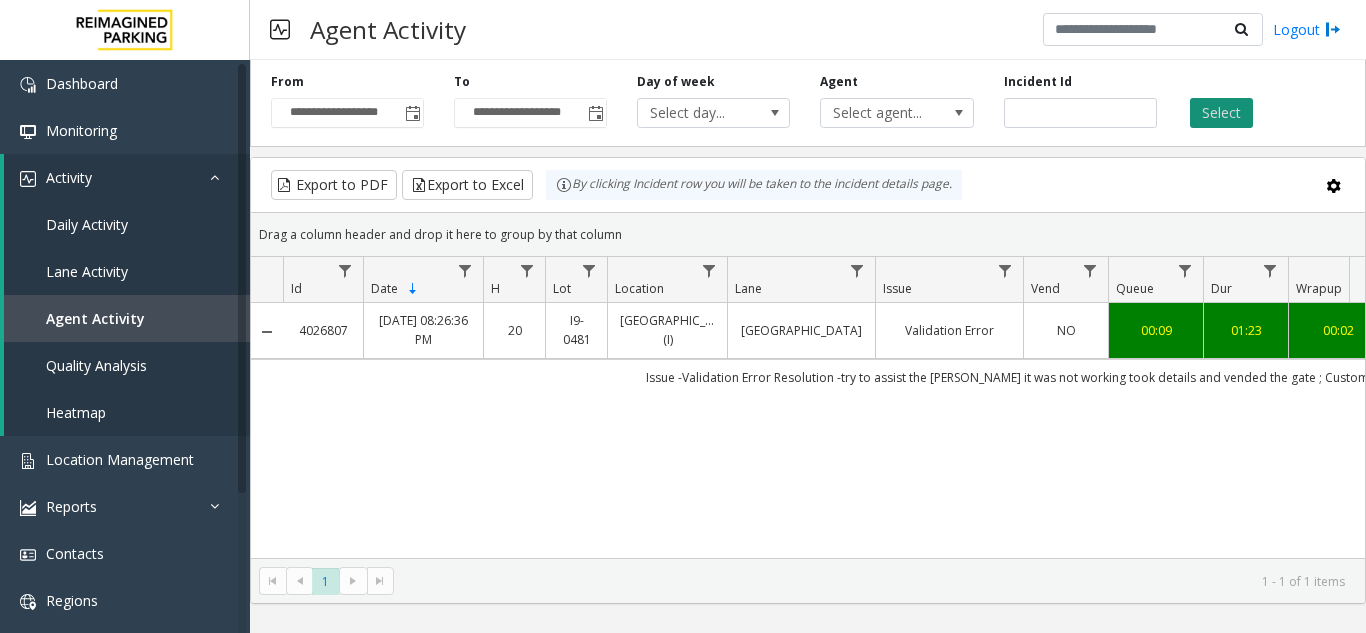 click on "Select" 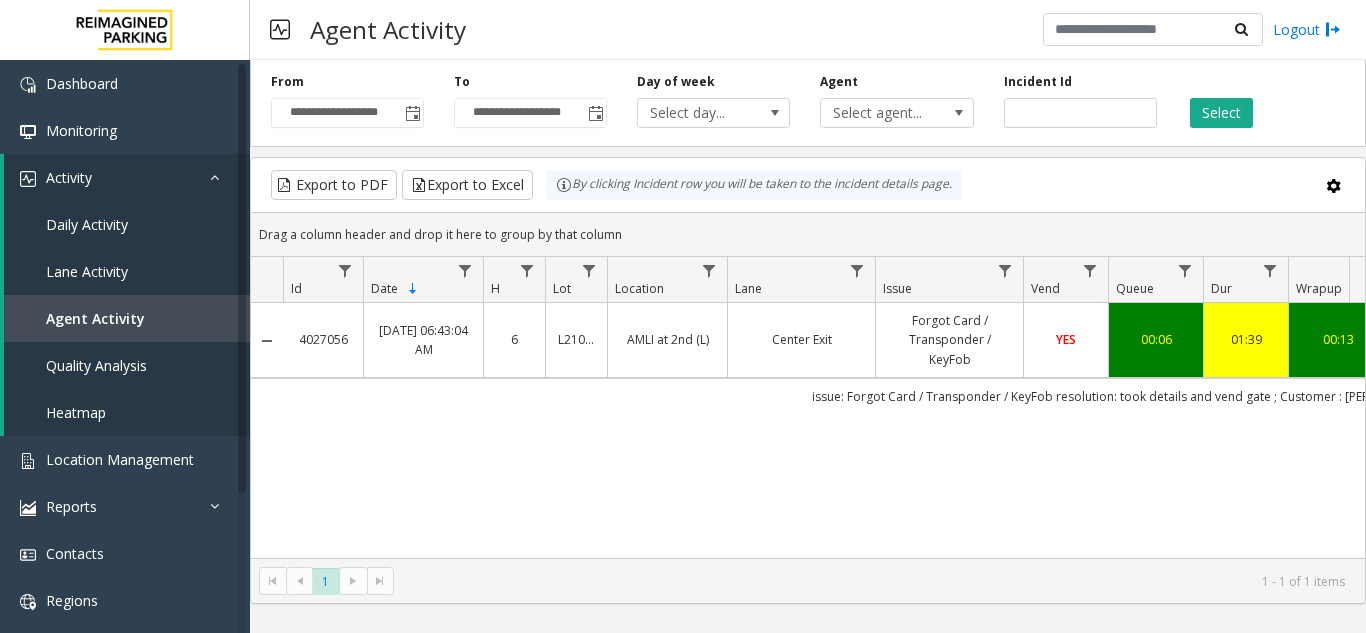 scroll, scrollTop: 0, scrollLeft: 150, axis: horizontal 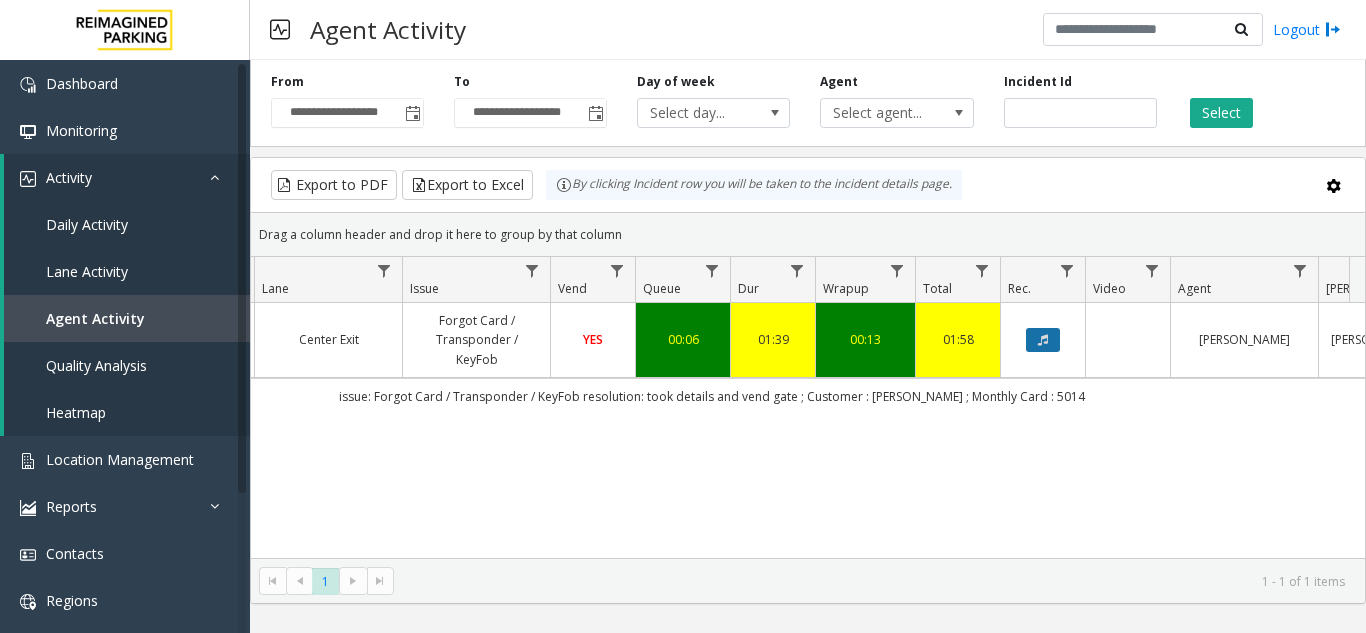 click 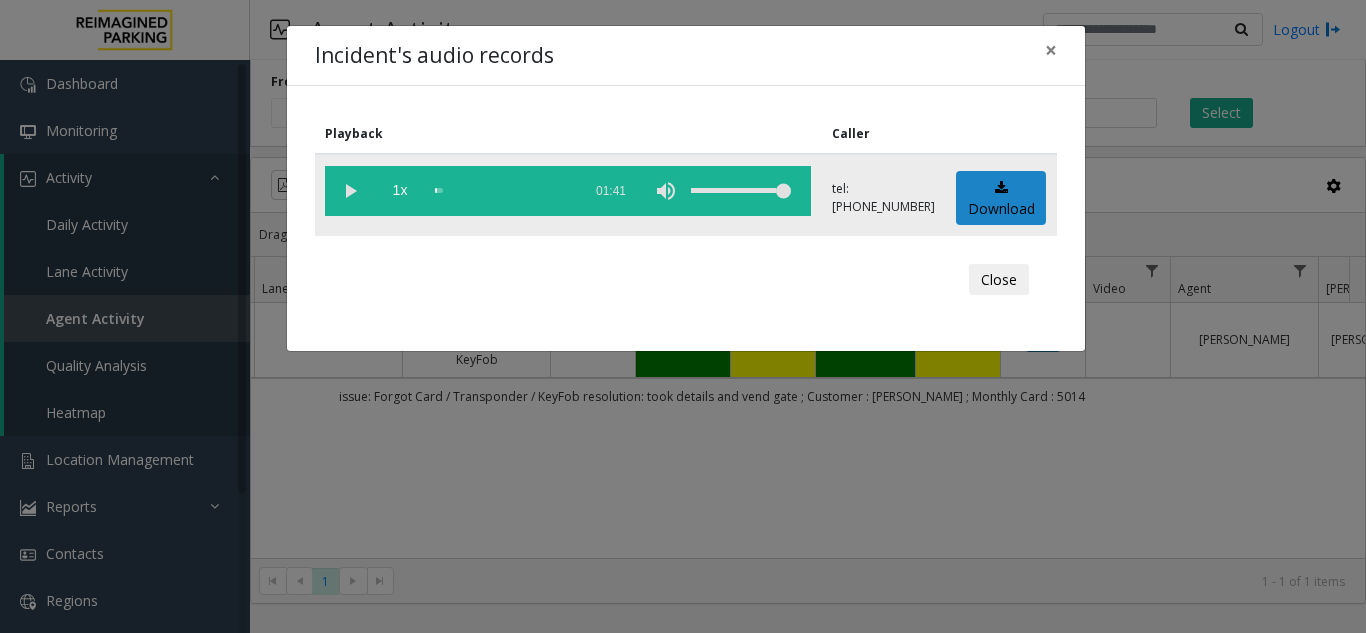 click 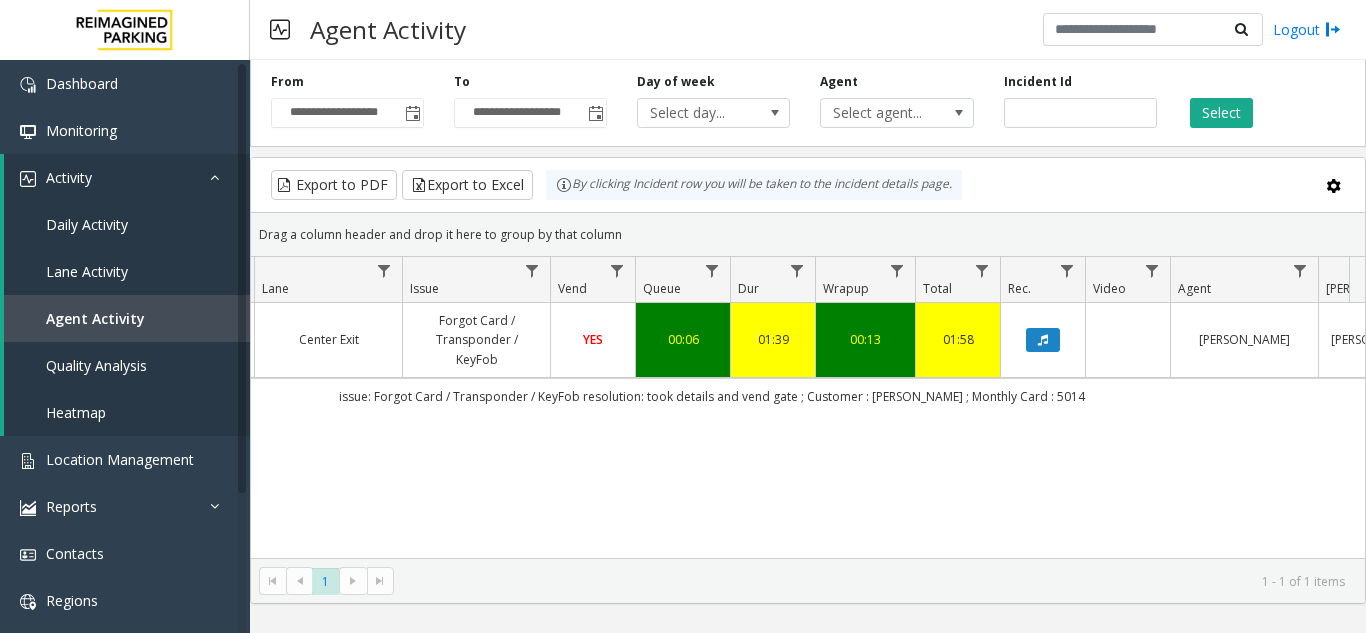 scroll, scrollTop: 0, scrollLeft: 94, axis: horizontal 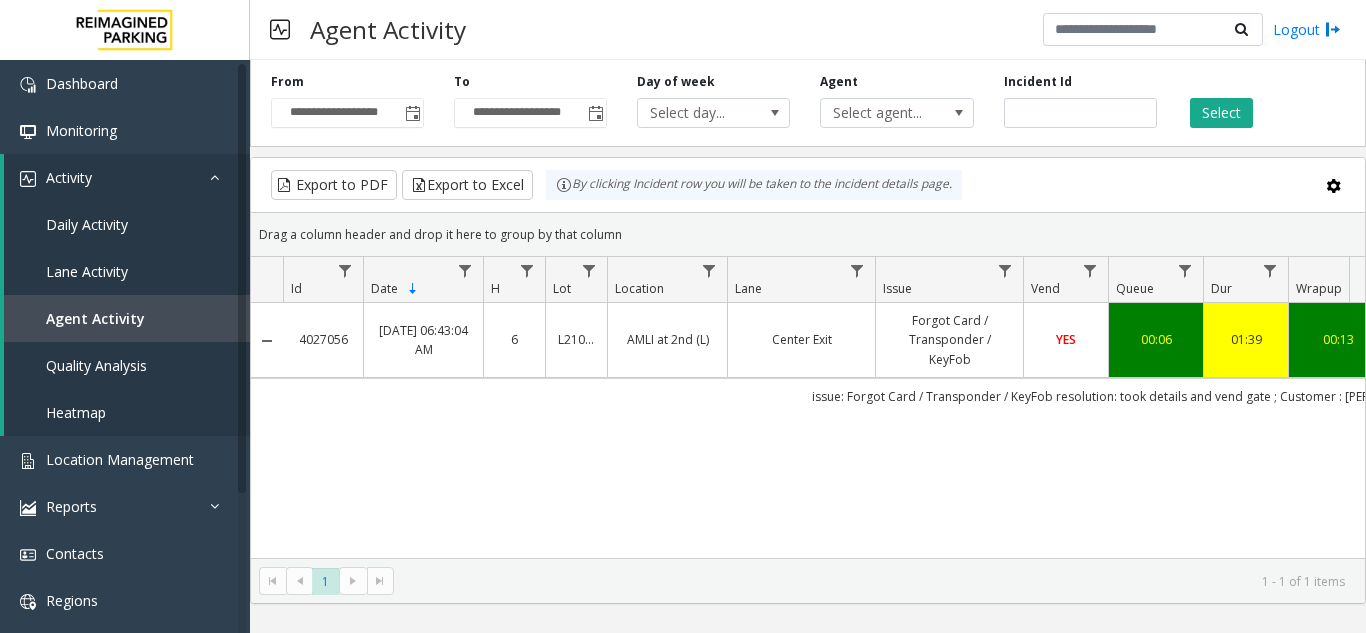 copy on "4027056" 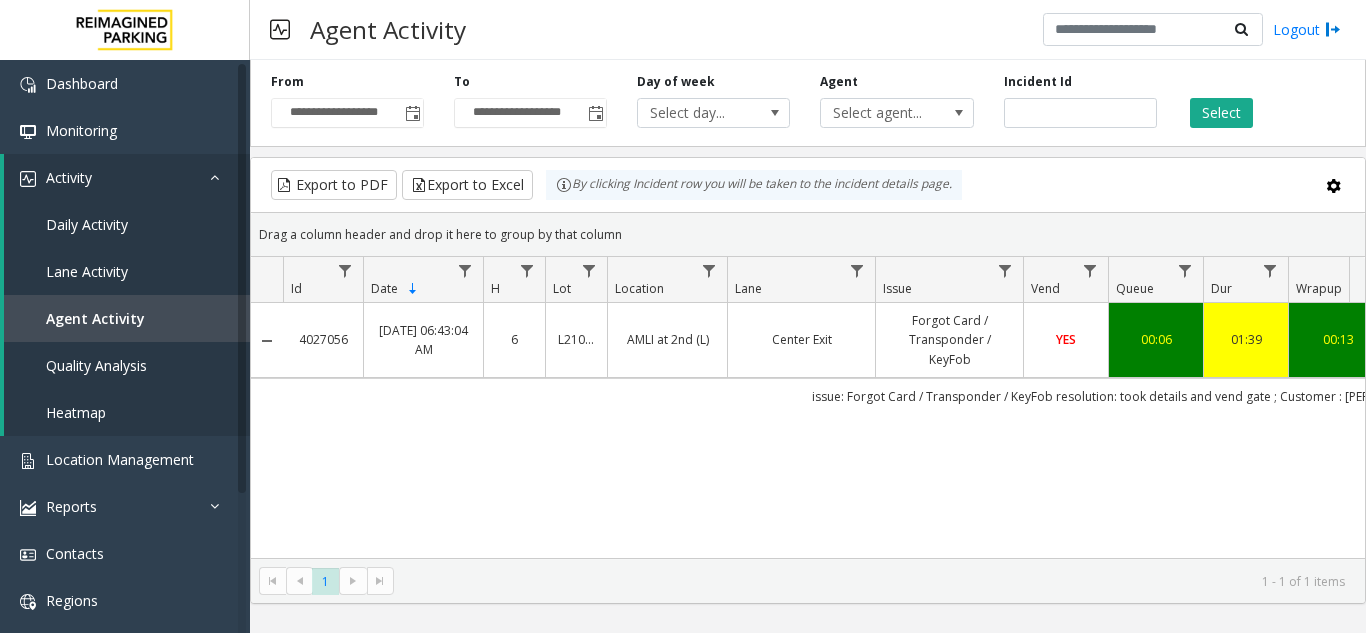 click on "4027056   [DATE] 06:43:04 AM
6   L21063800   AMLI at 2nd (L)   Center Exit   Forgot Card / Transponder / KeyFob   YES   00:06   01:39   00:13   01:58   [PERSON_NAME]   [PERSON_NAME]    genesys   NO   issue: Forgot Card / Transponder / KeyFob
resolution: took details and vend gate ; Customer : [PERSON_NAME] ; Monthly Card : 5014" 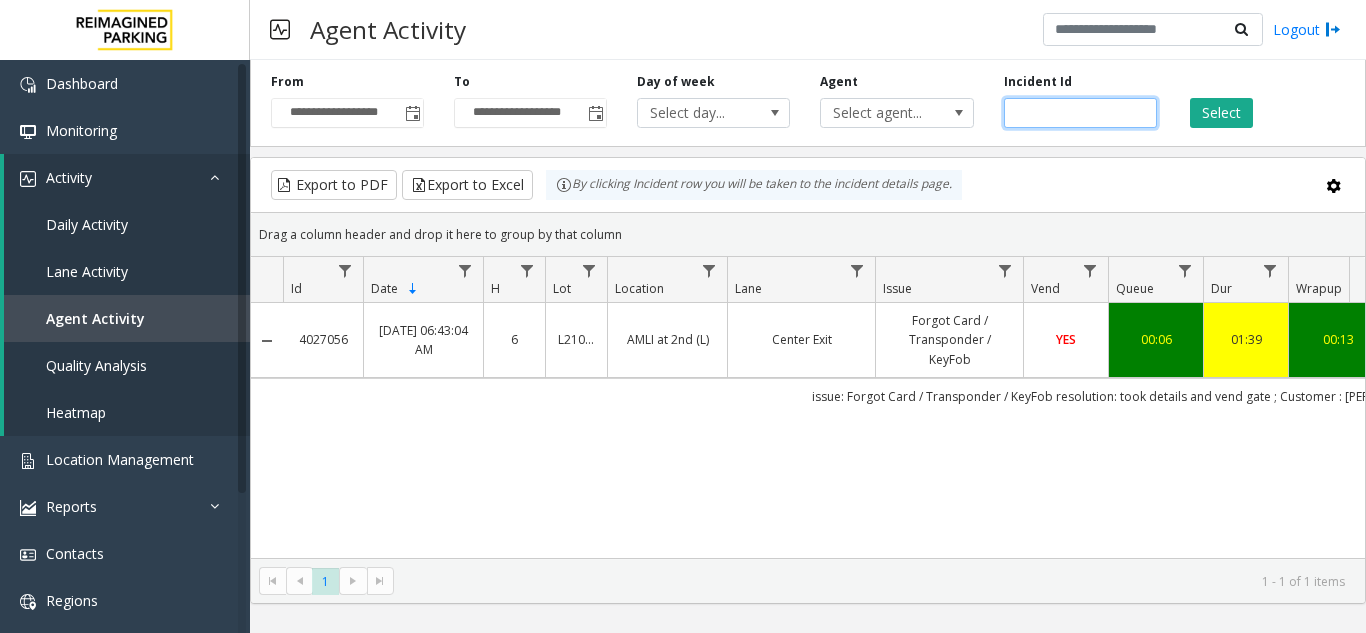 click on "*******" 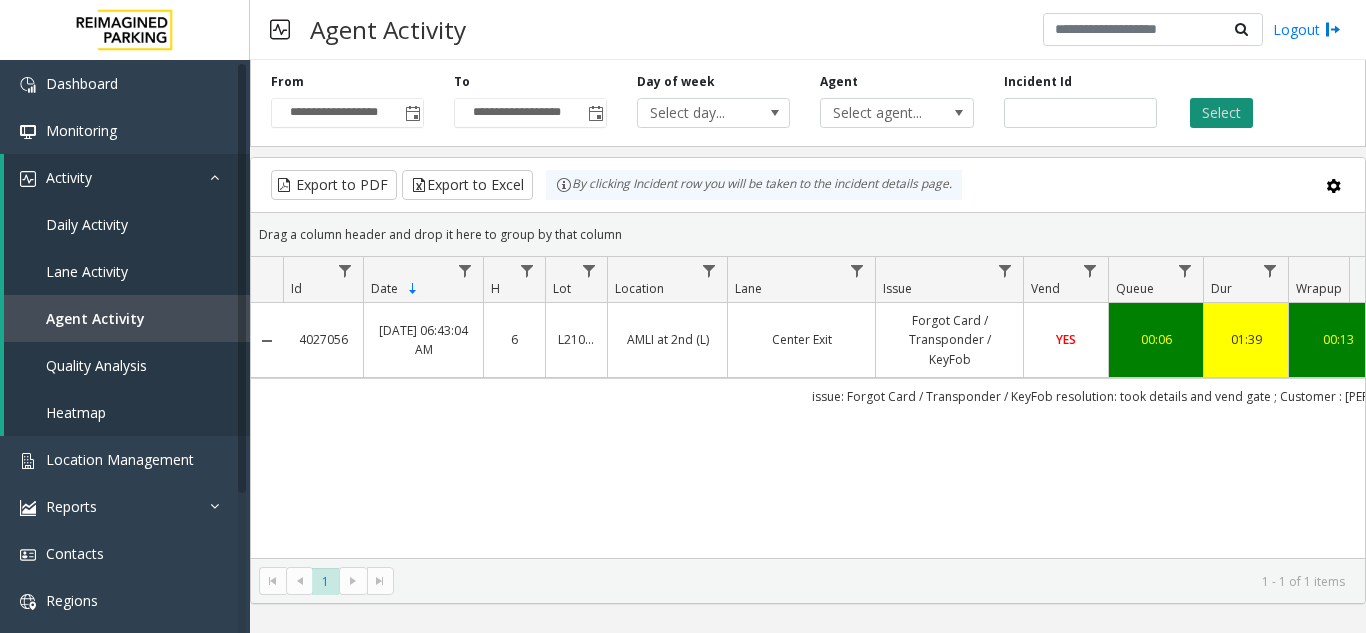 click on "Select" 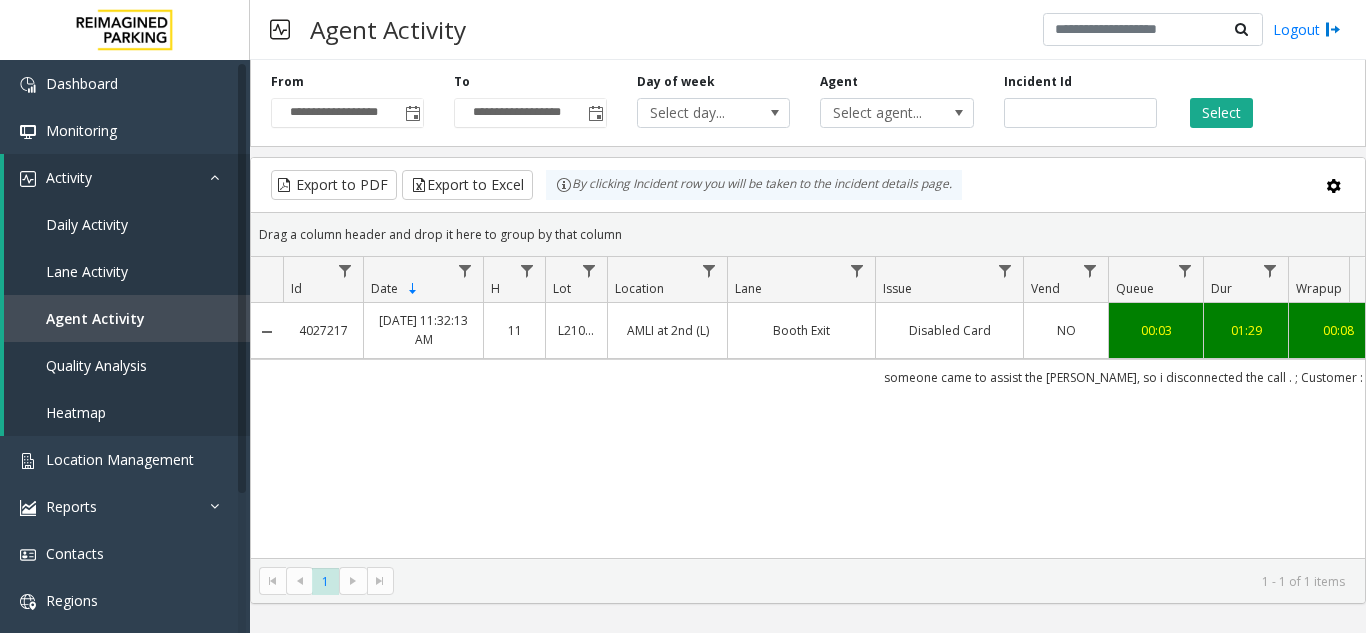 drag, startPoint x: 695, startPoint y: 447, endPoint x: 725, endPoint y: 442, distance: 30.413813 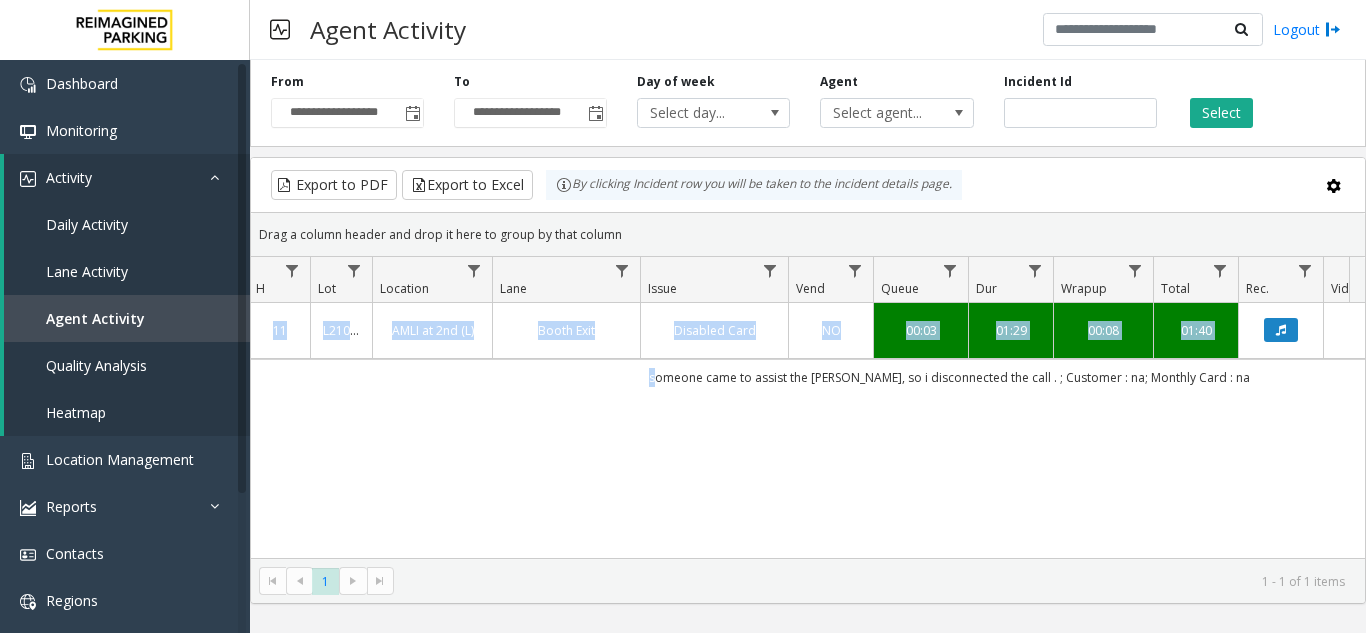 drag, startPoint x: 648, startPoint y: 390, endPoint x: 966, endPoint y: 474, distance: 328.9073 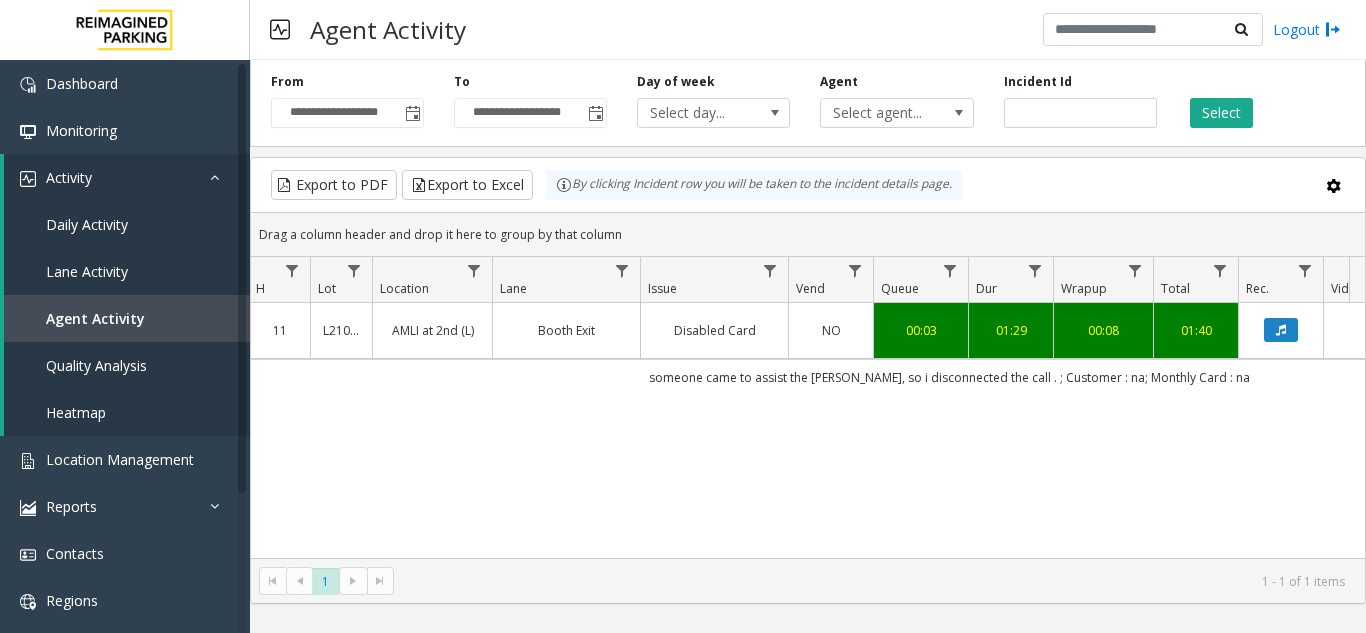 scroll, scrollTop: 0, scrollLeft: 165, axis: horizontal 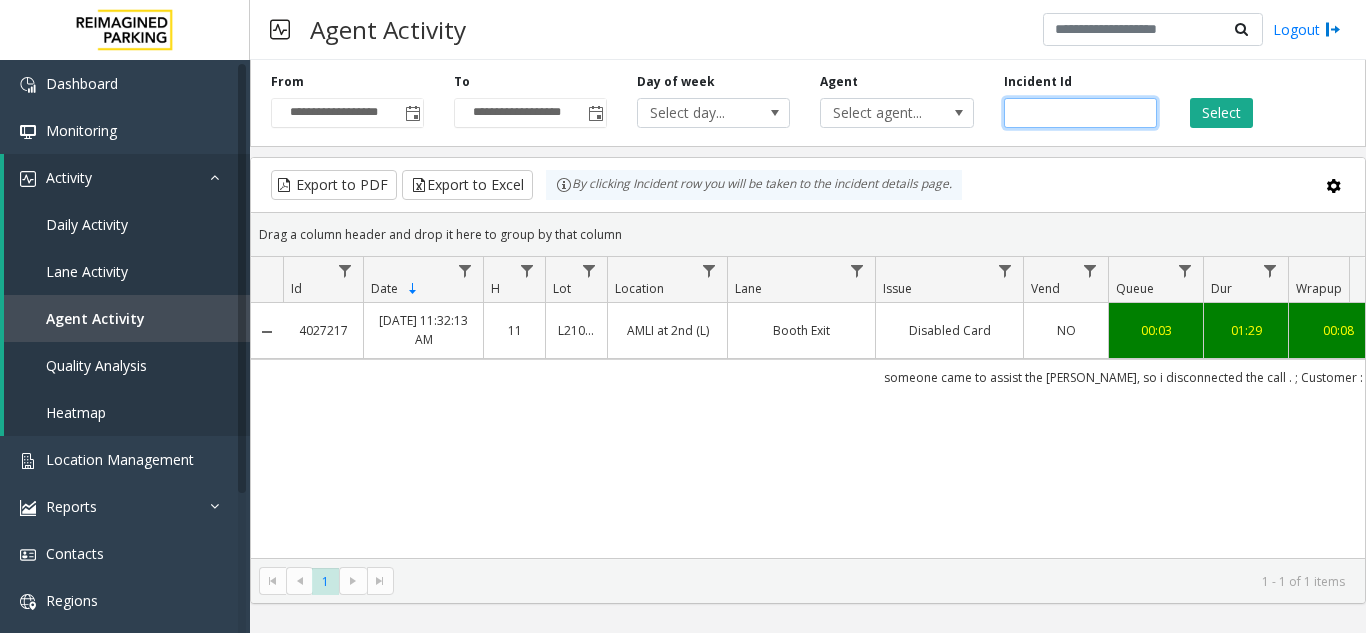 click on "*******" 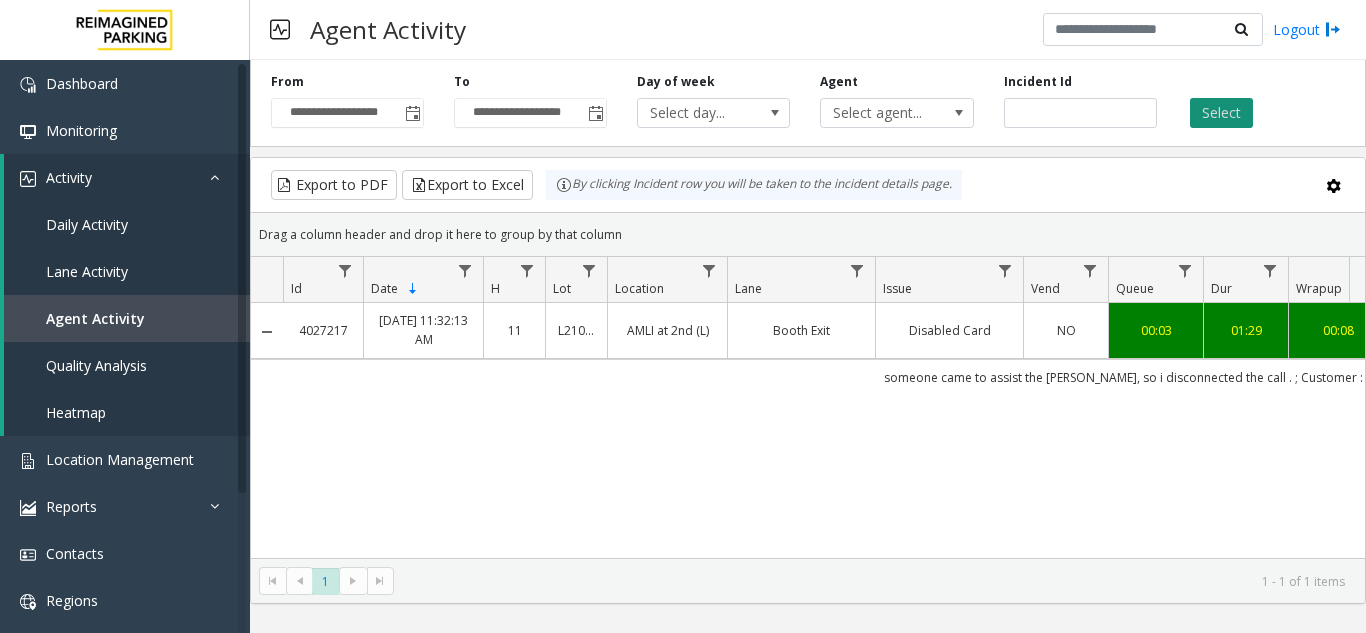 click on "Select" 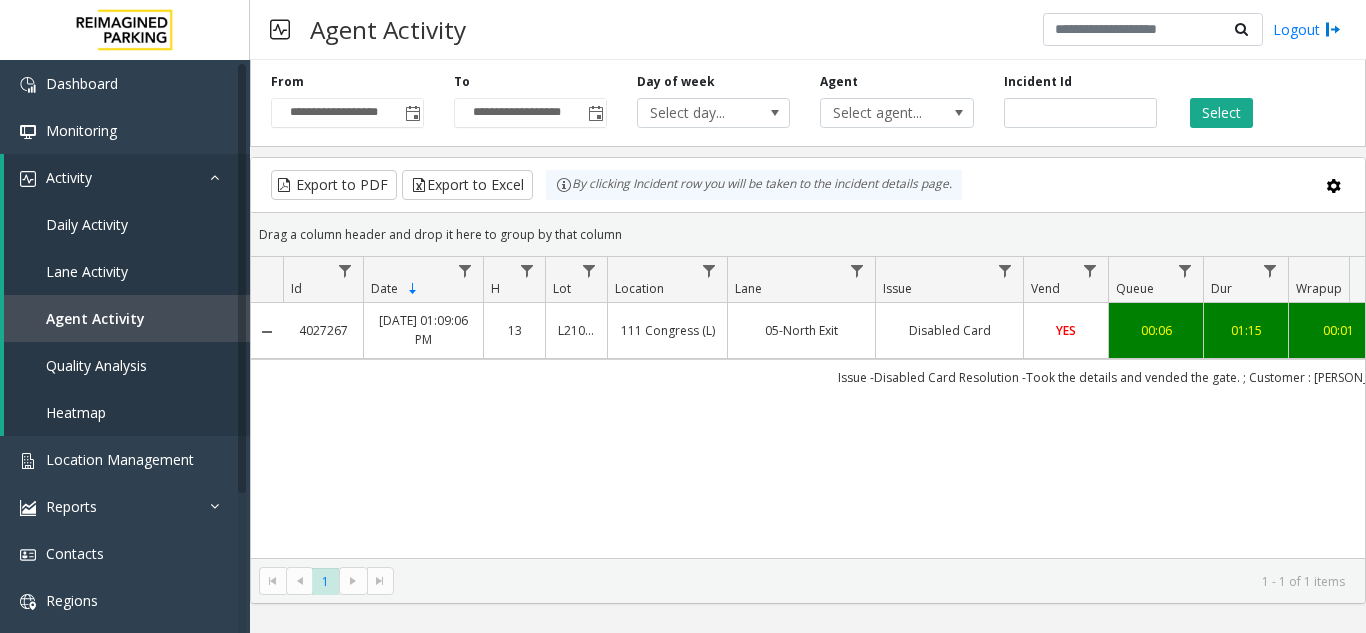 scroll, scrollTop: 0, scrollLeft: 13, axis: horizontal 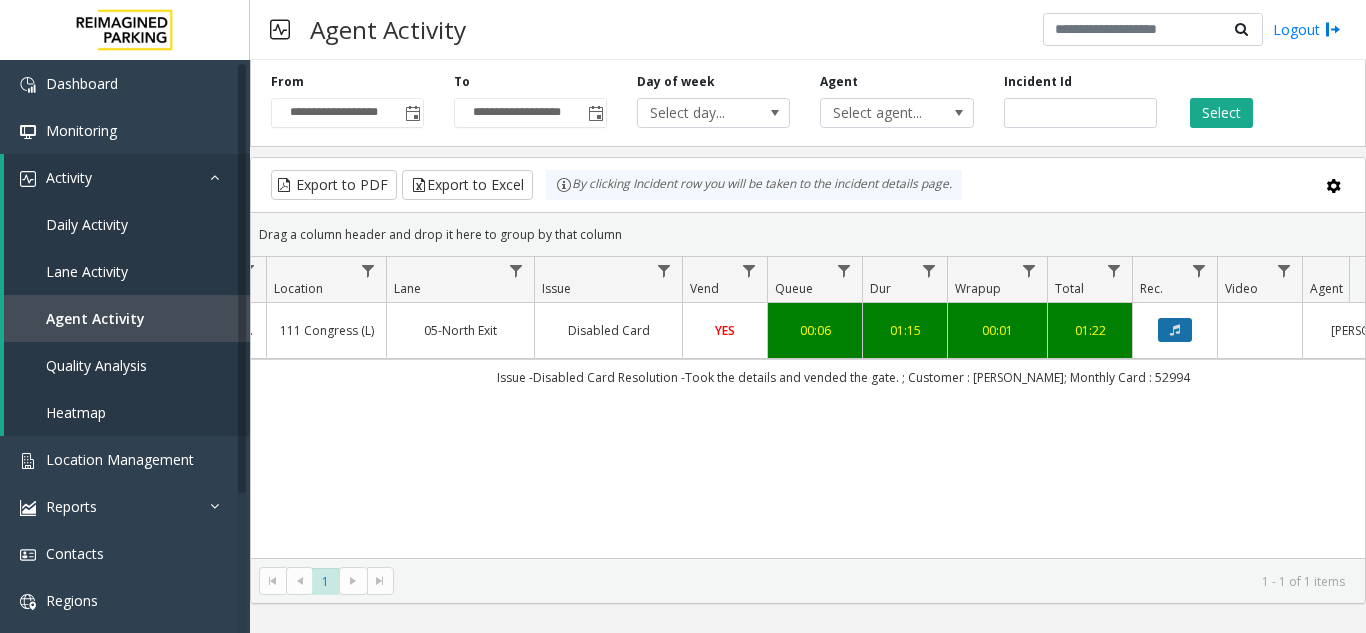 click 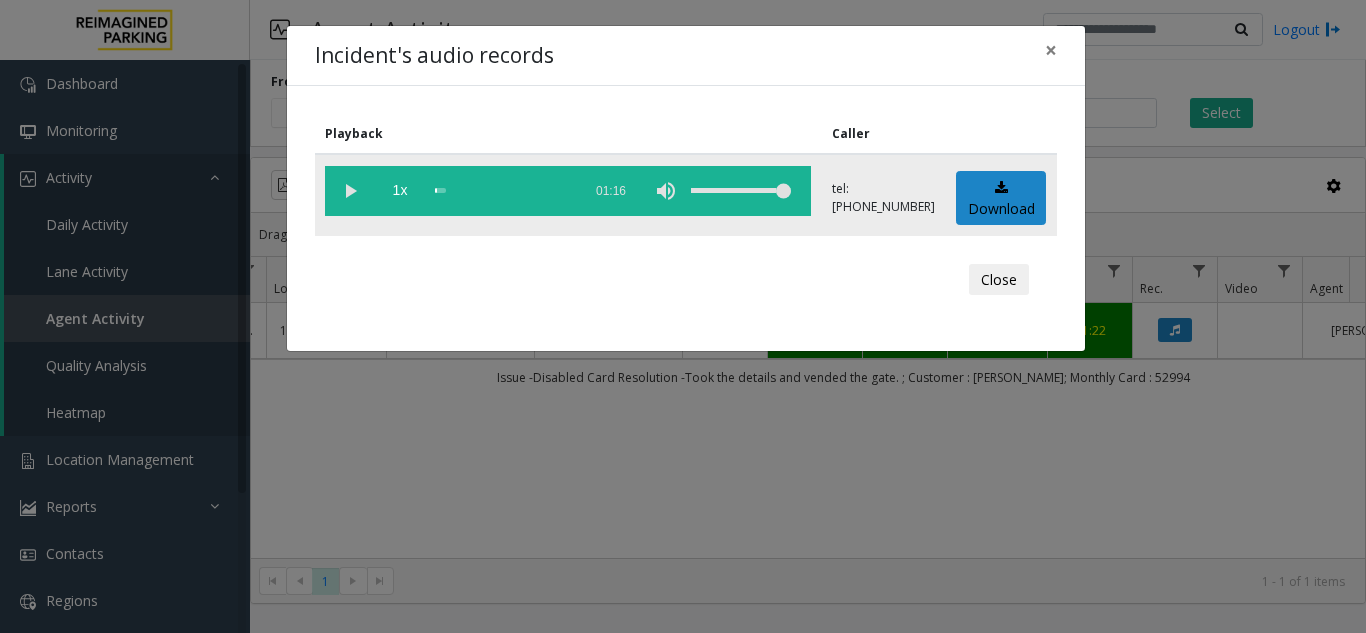 click 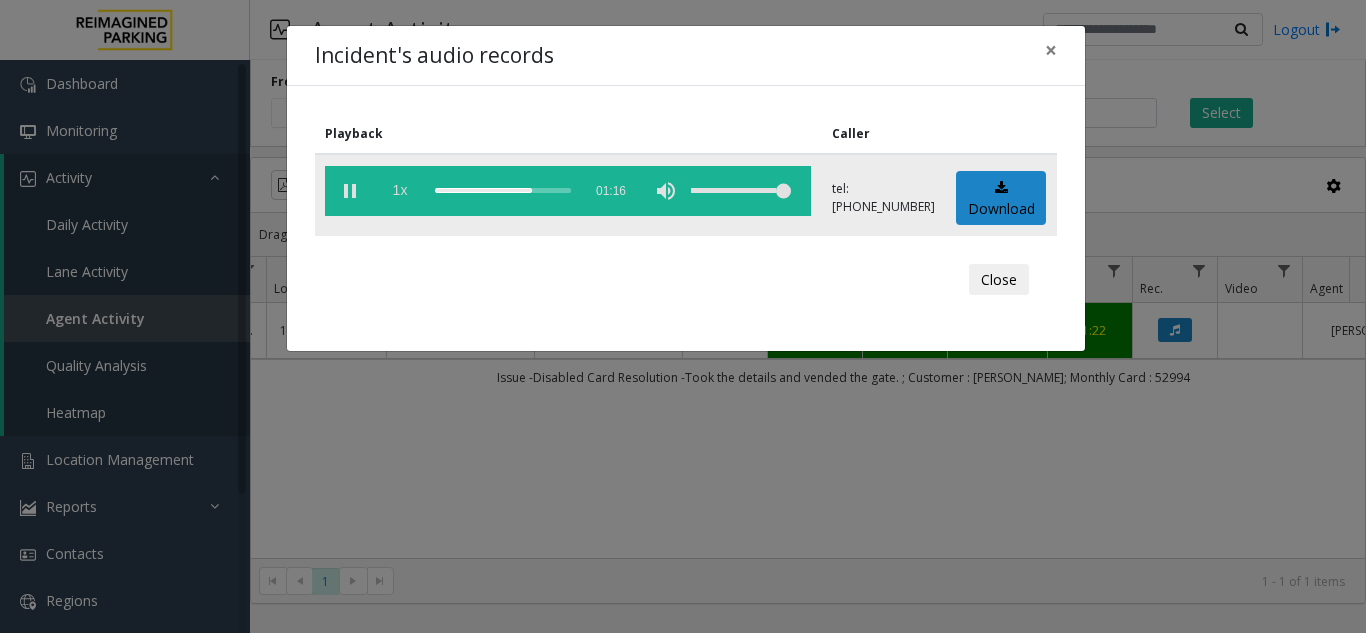 click on "**********" at bounding box center [683, 316] 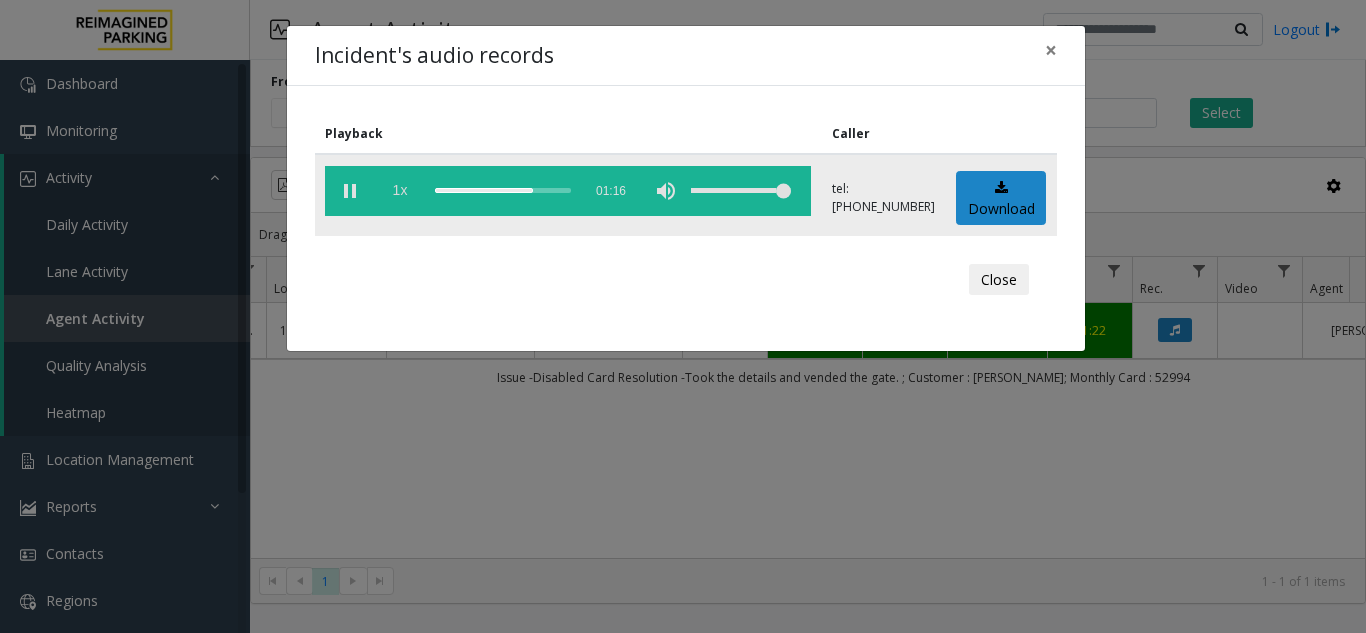 click on "1x" 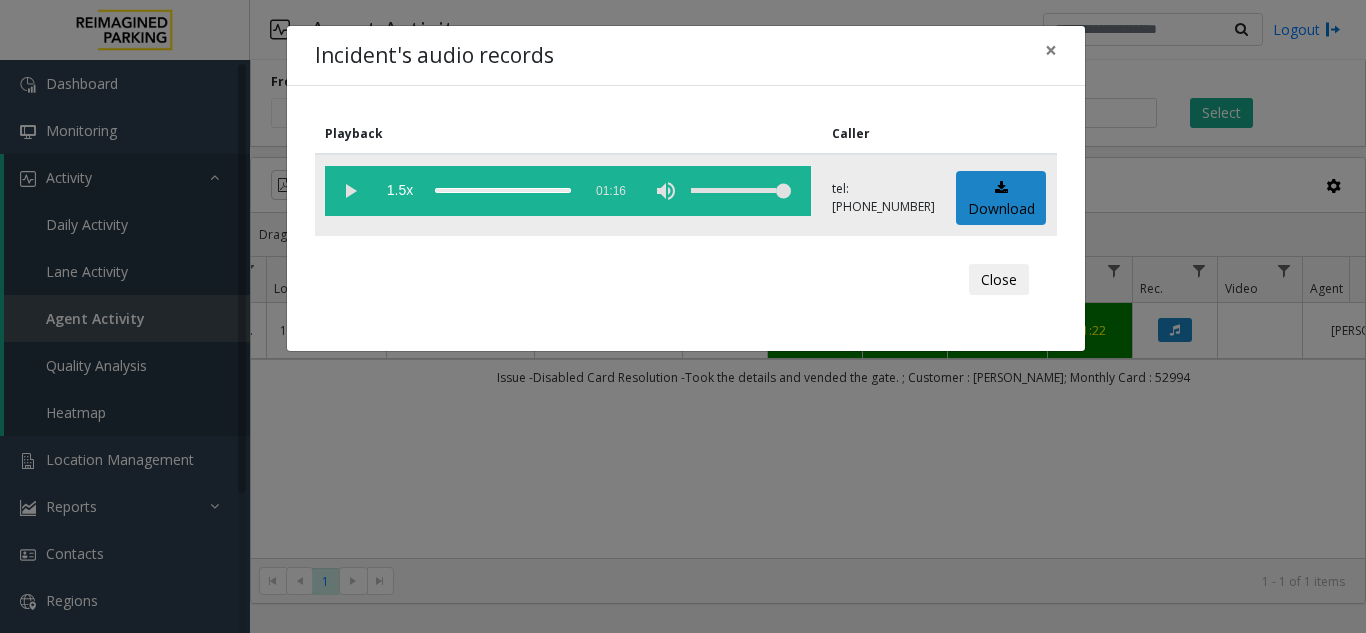 click 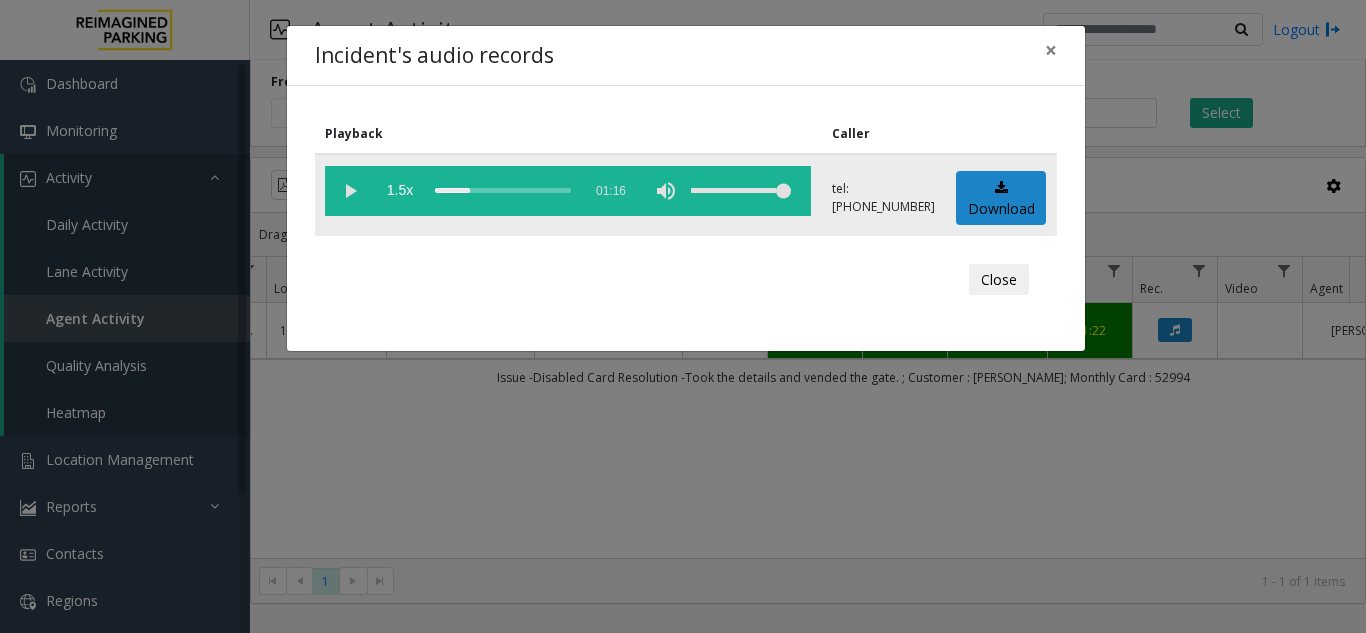 click 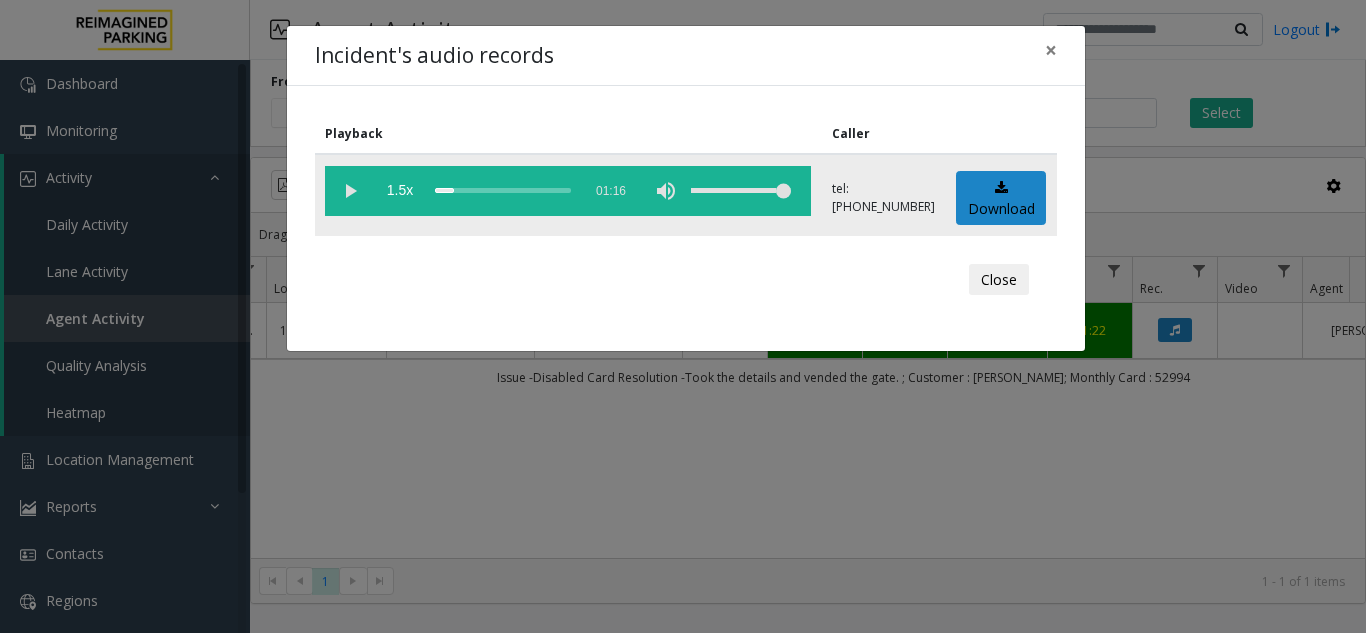 drag, startPoint x: 438, startPoint y: 192, endPoint x: 455, endPoint y: 197, distance: 17.720045 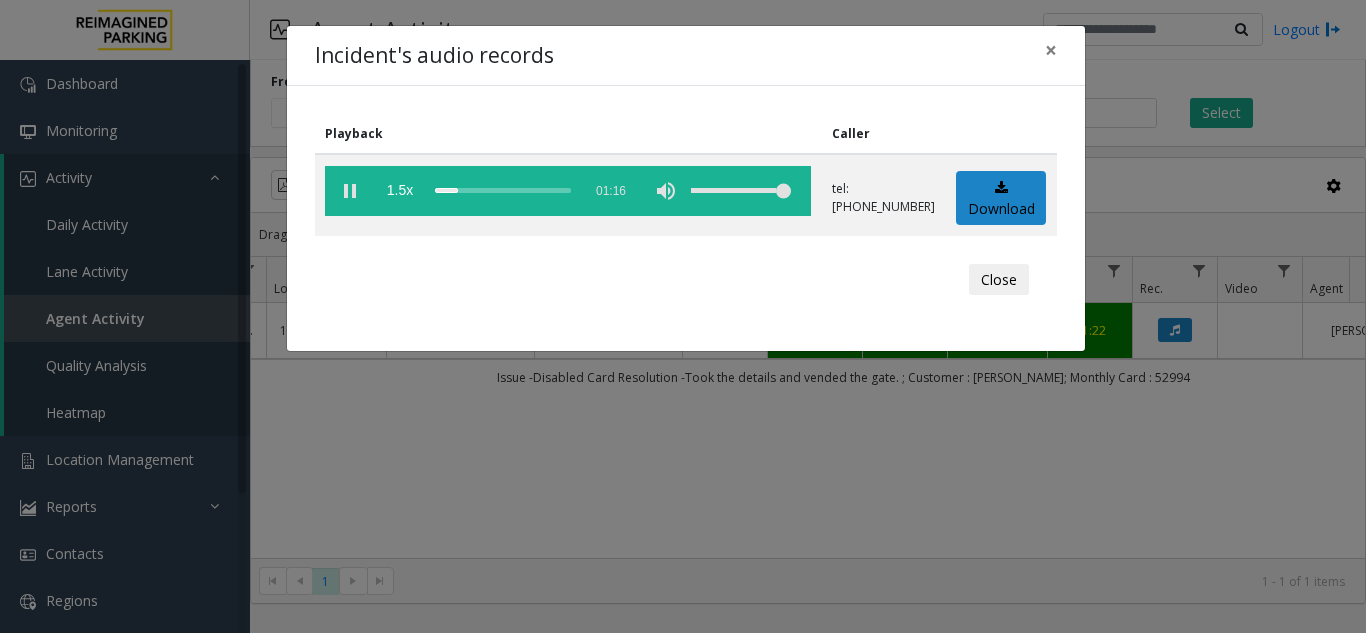 drag, startPoint x: 455, startPoint y: 197, endPoint x: 401, endPoint y: 276, distance: 95.692215 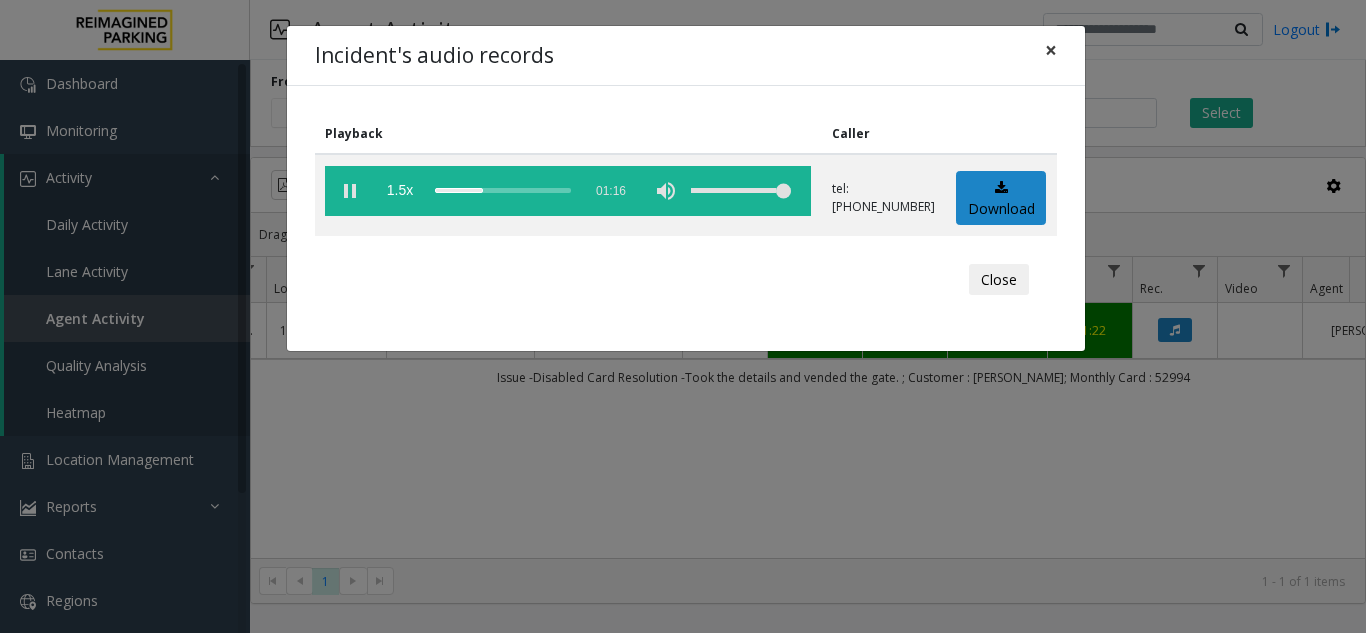 click on "×" 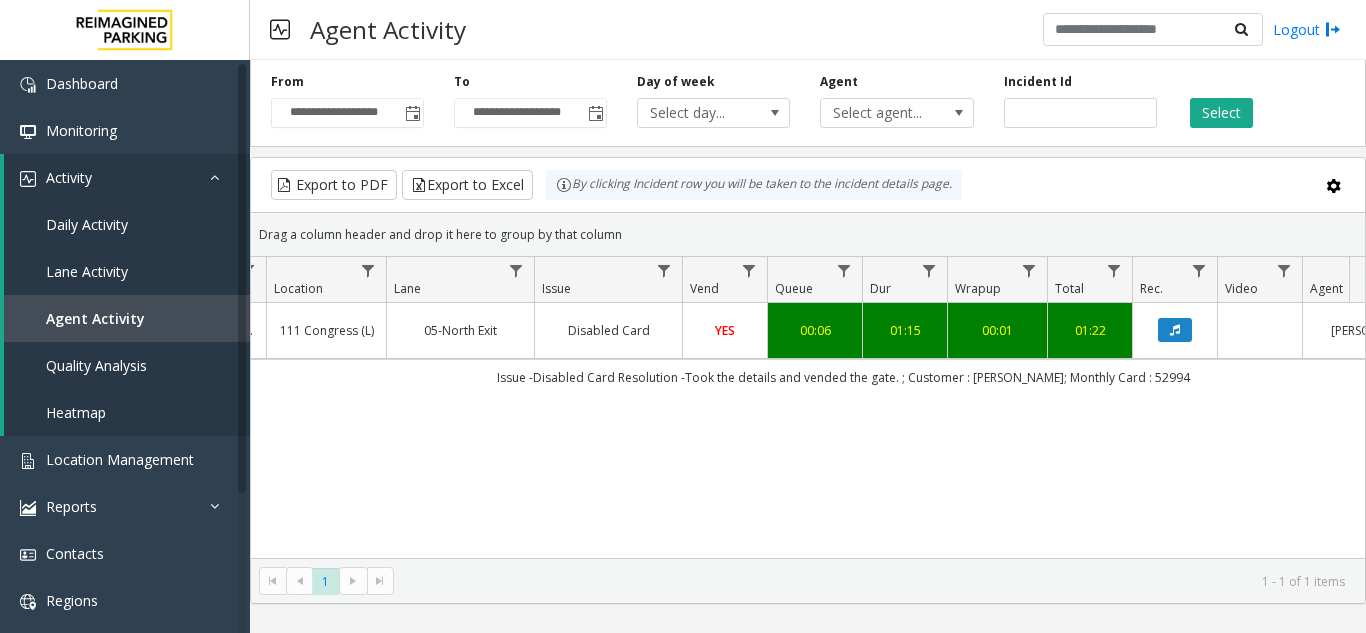 drag, startPoint x: 666, startPoint y: 467, endPoint x: 482, endPoint y: 462, distance: 184.06792 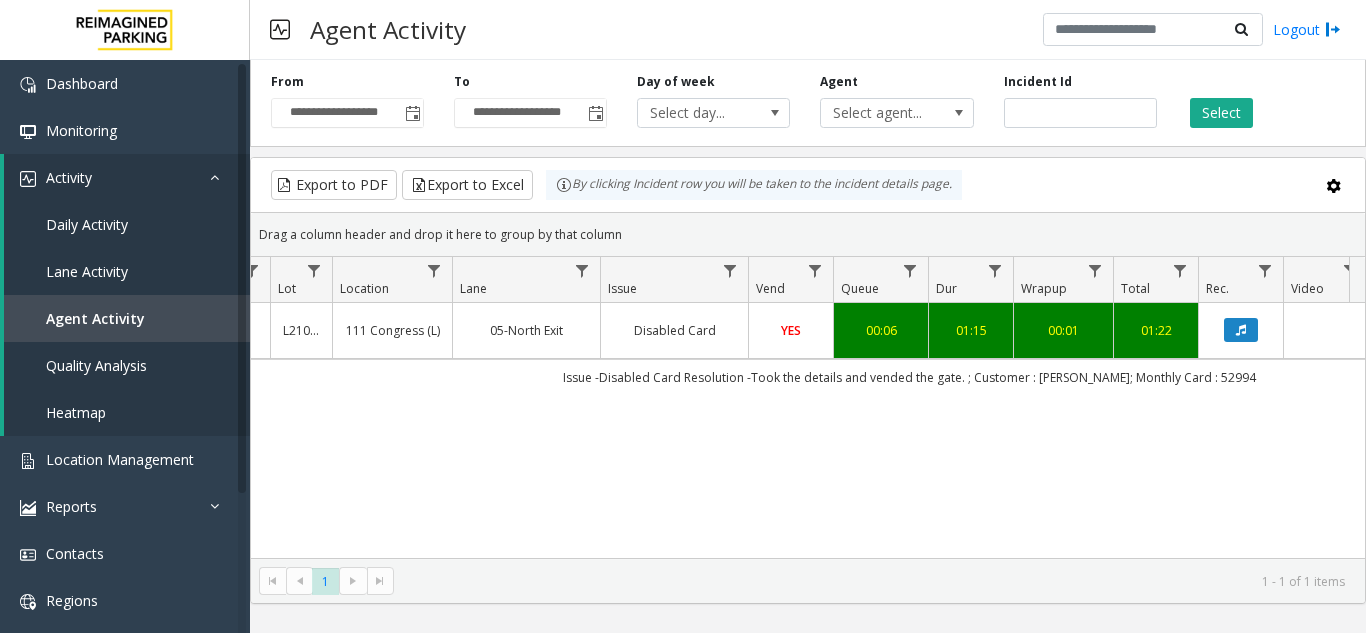 scroll, scrollTop: 0, scrollLeft: 196, axis: horizontal 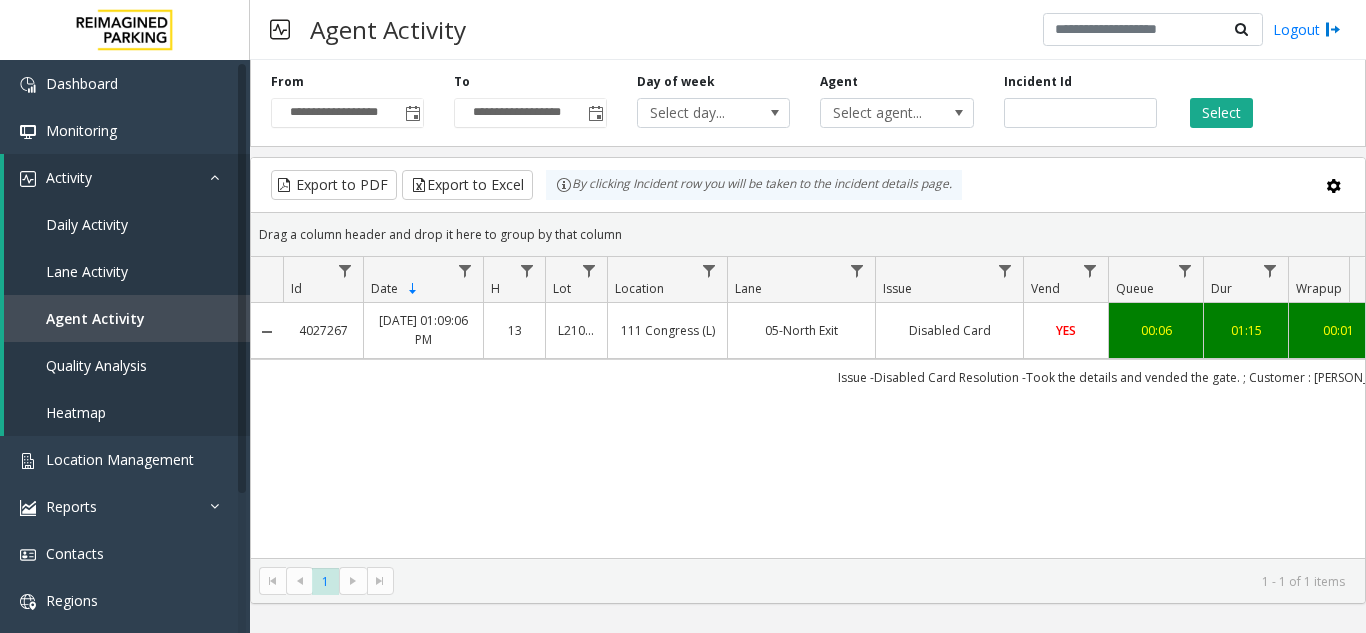 copy on "4027267" 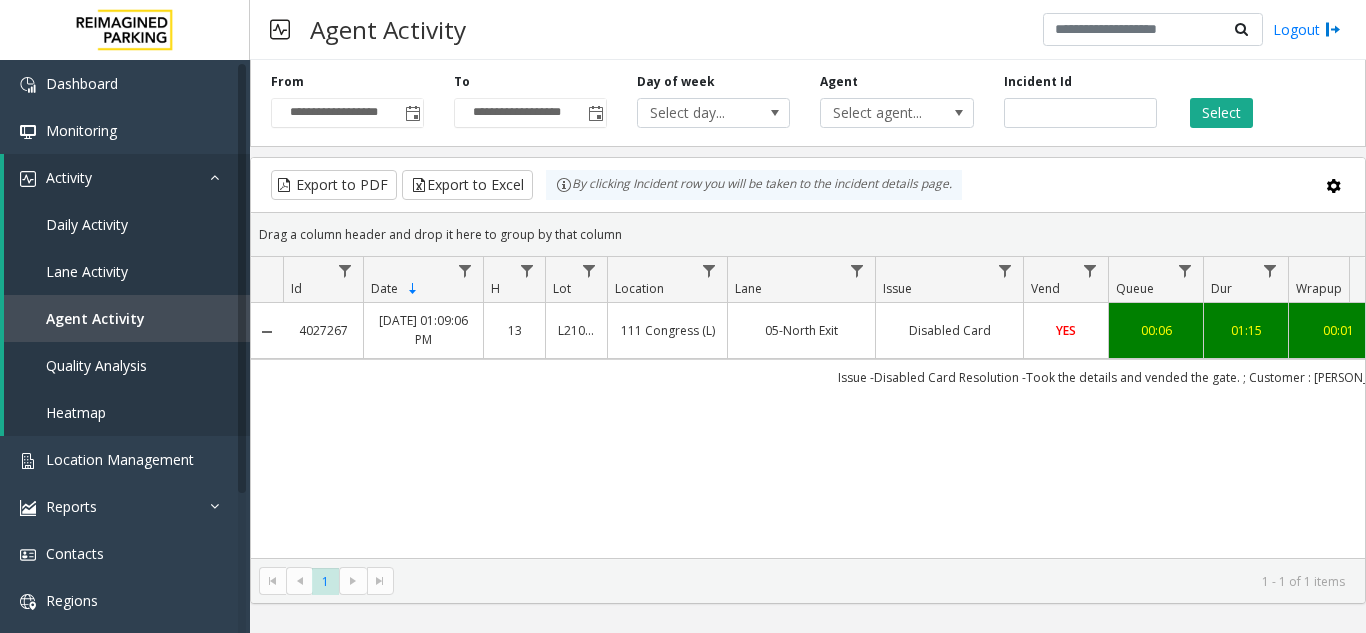 click on "4027267   [DATE] 01:09:06 PM
13   L21066000   111 Congress (L)   05-North Exit   Disabled Card   YES   00:06   01:15   00:01   01:22   [PERSON_NAME]   [PERSON_NAME]   genesys   NO   Issue -Disabled Card
Resolution -Took the details and vended the gate.
; Customer : [PERSON_NAME]; Monthly Card : 52994" 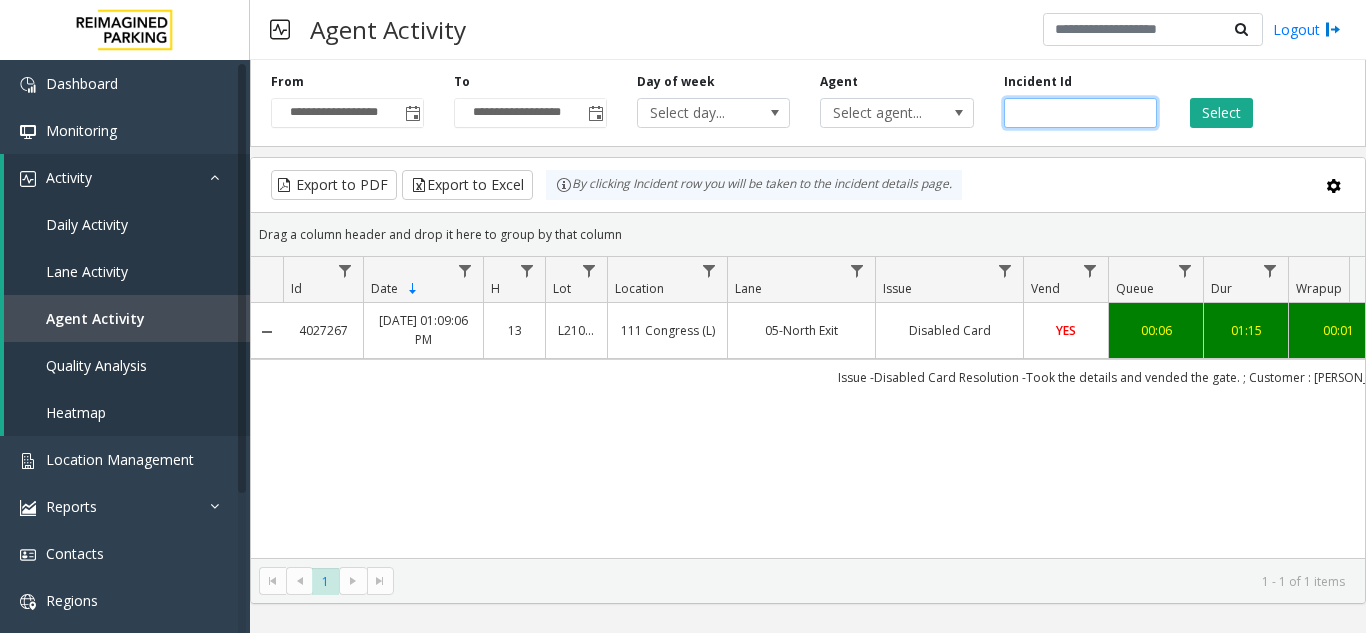click on "*******" 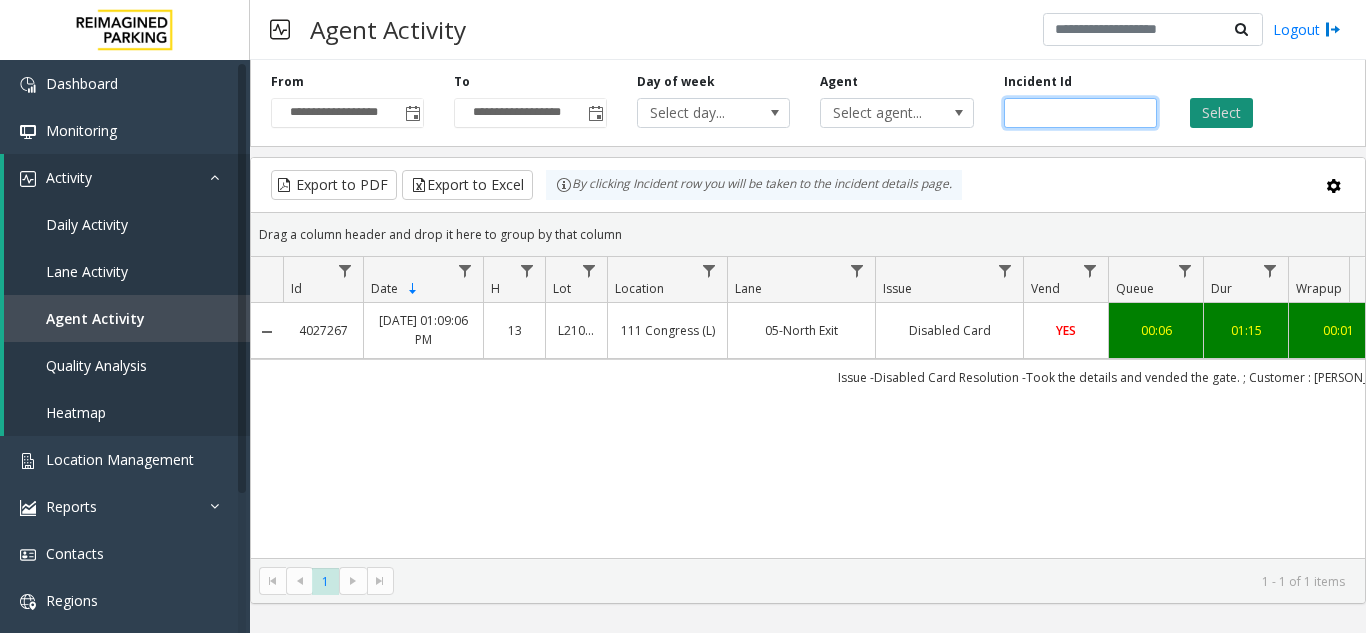 type on "*******" 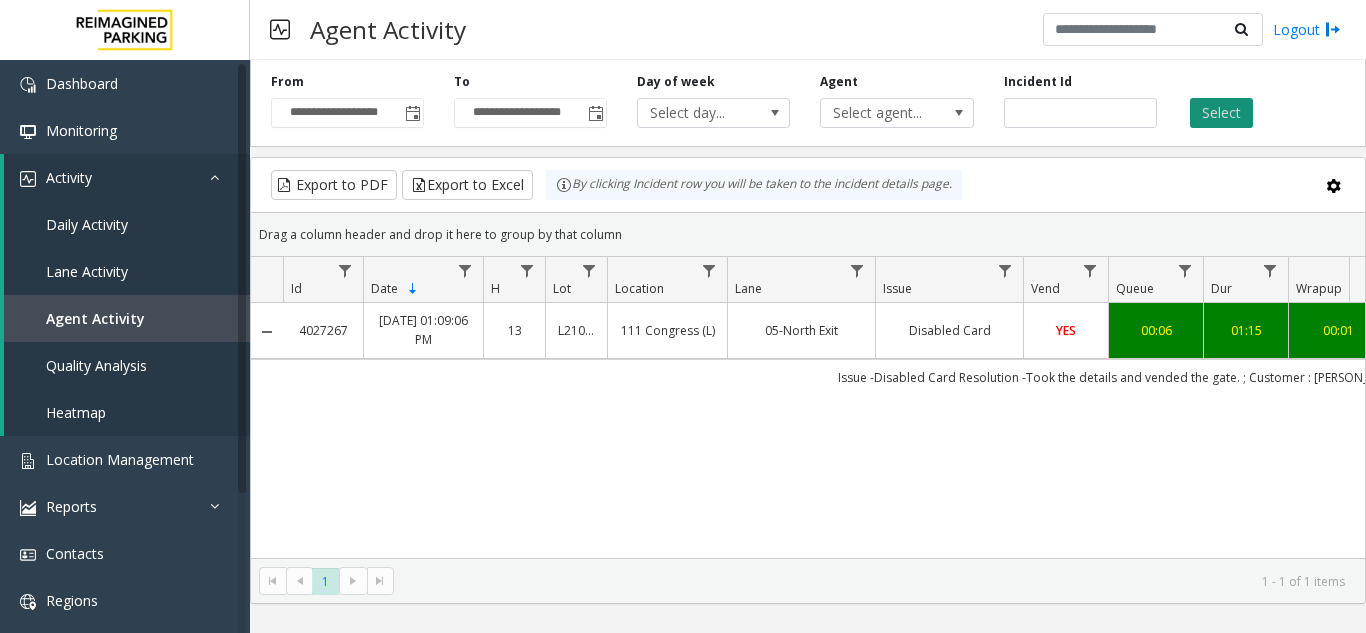 click on "Select" 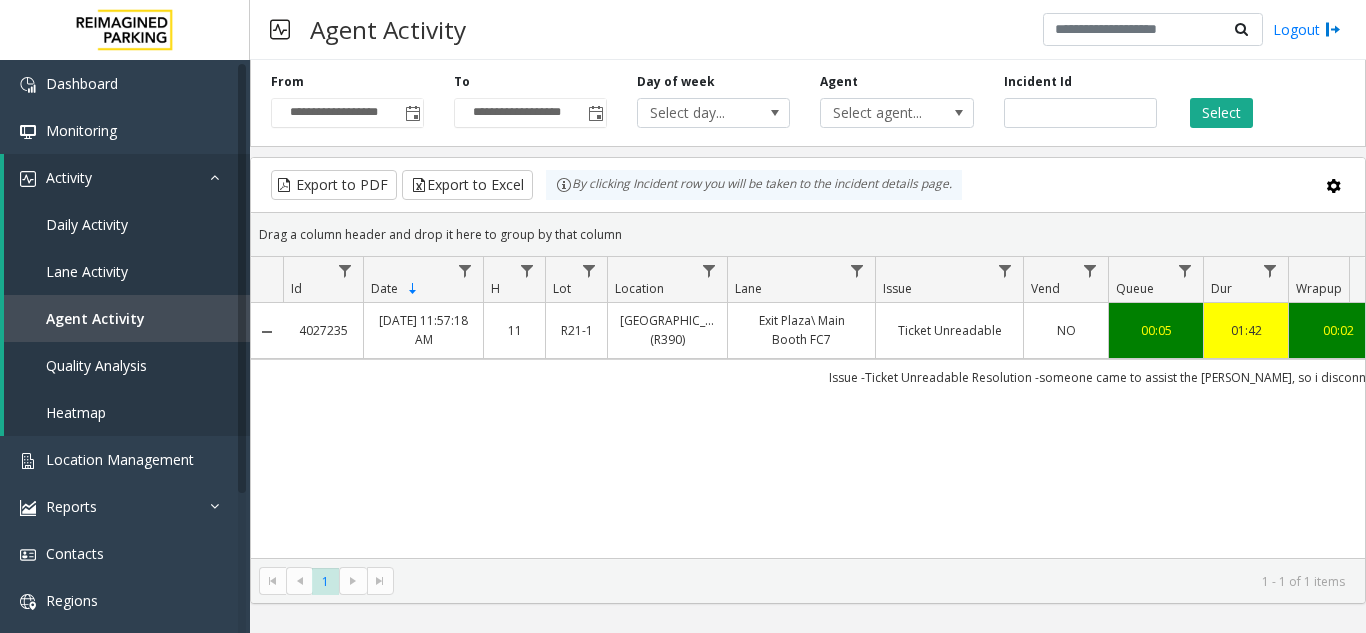 scroll, scrollTop: 0, scrollLeft: 56, axis: horizontal 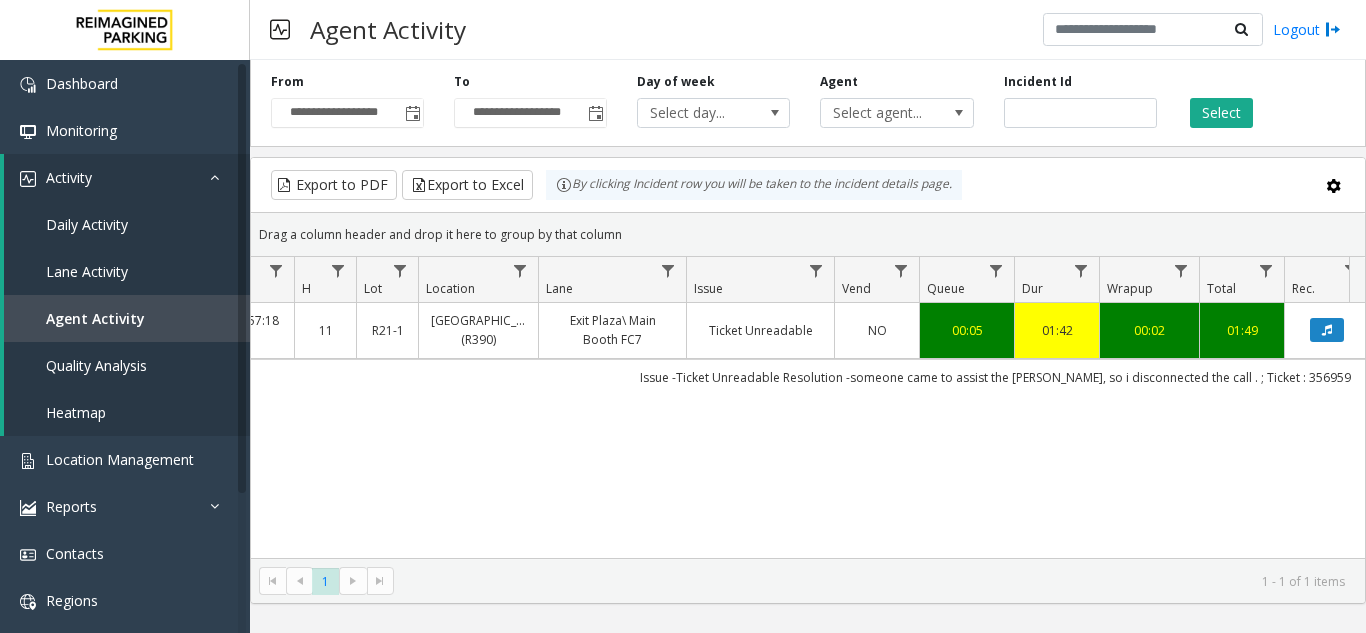 copy on "[GEOGRAPHIC_DATA]" 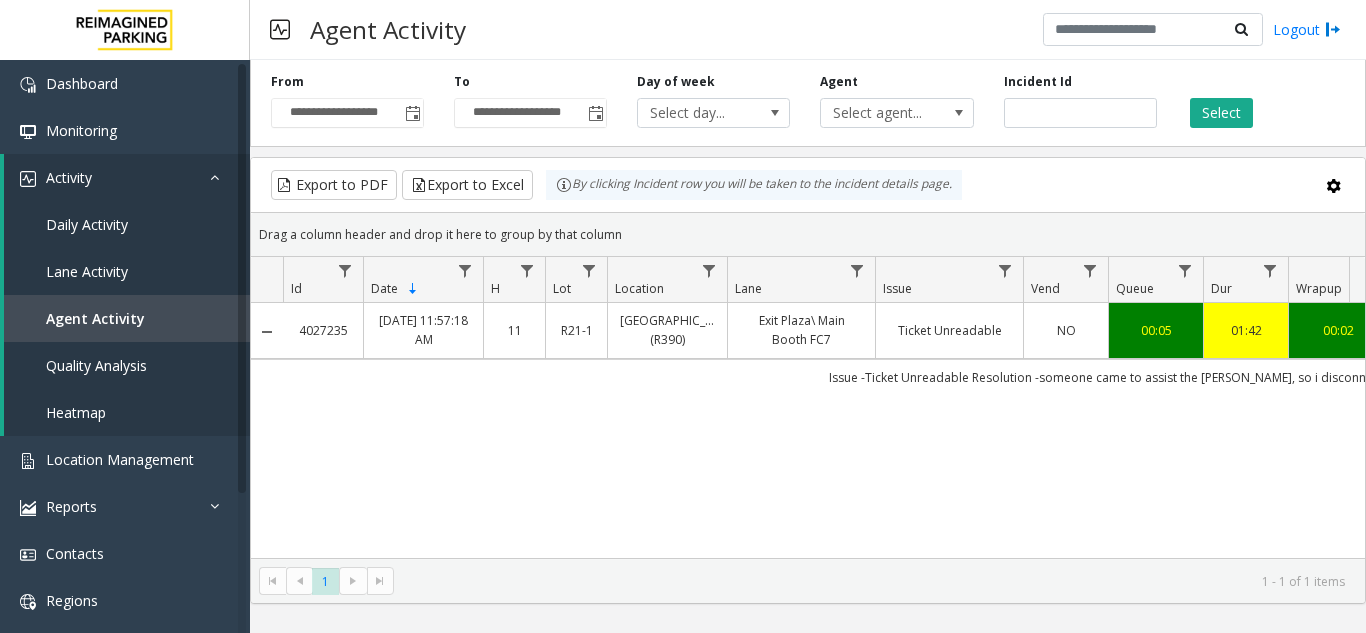 scroll, scrollTop: 0, scrollLeft: 398, axis: horizontal 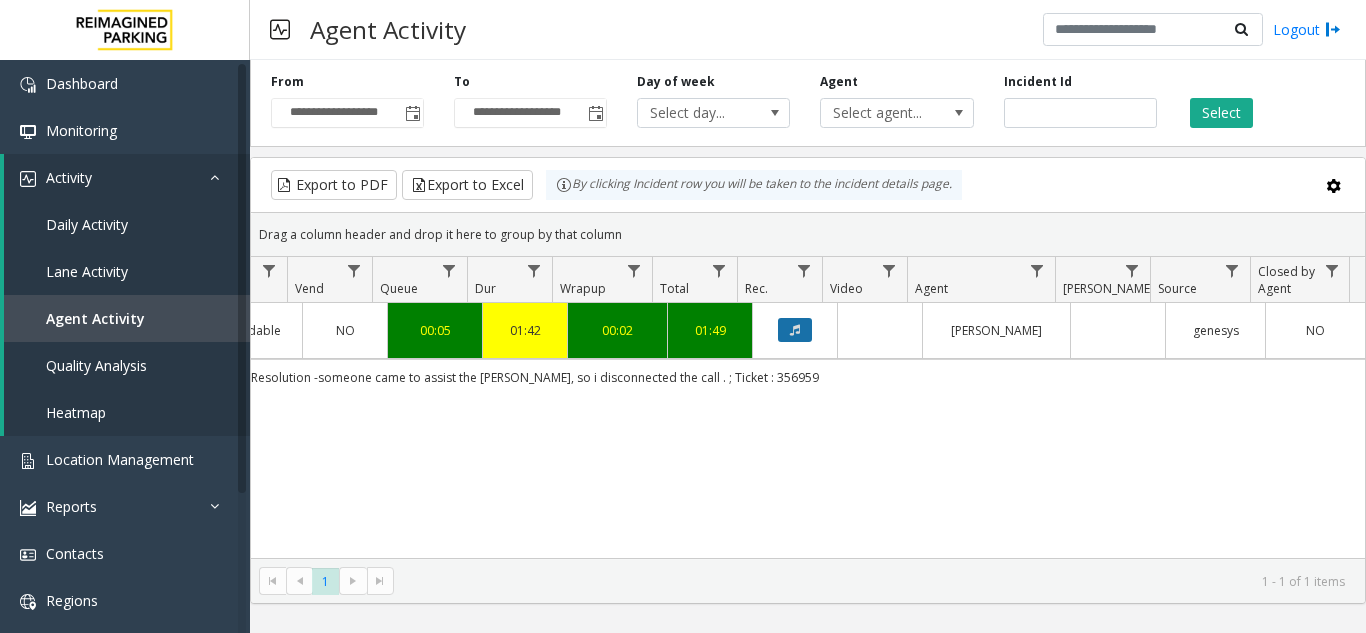 click 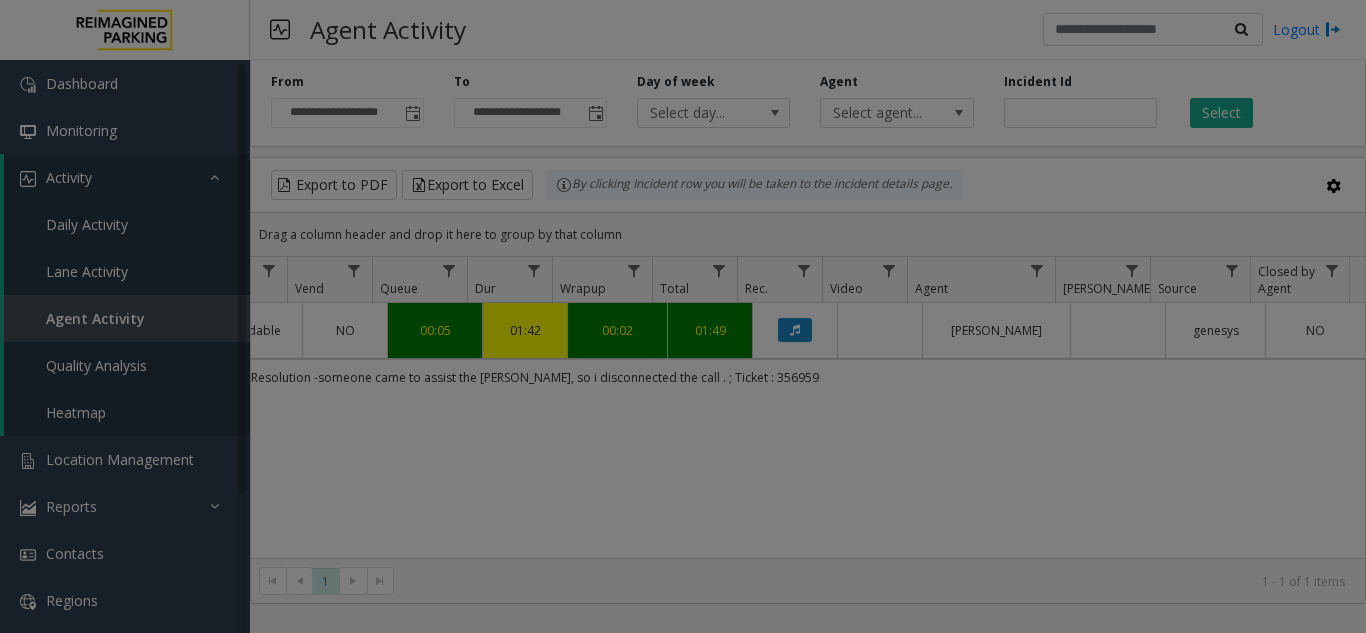 click on "Incident's audio records × Playback Caller  1x  01:43 tel:[PHONE_NUMBER]  Download  Close" 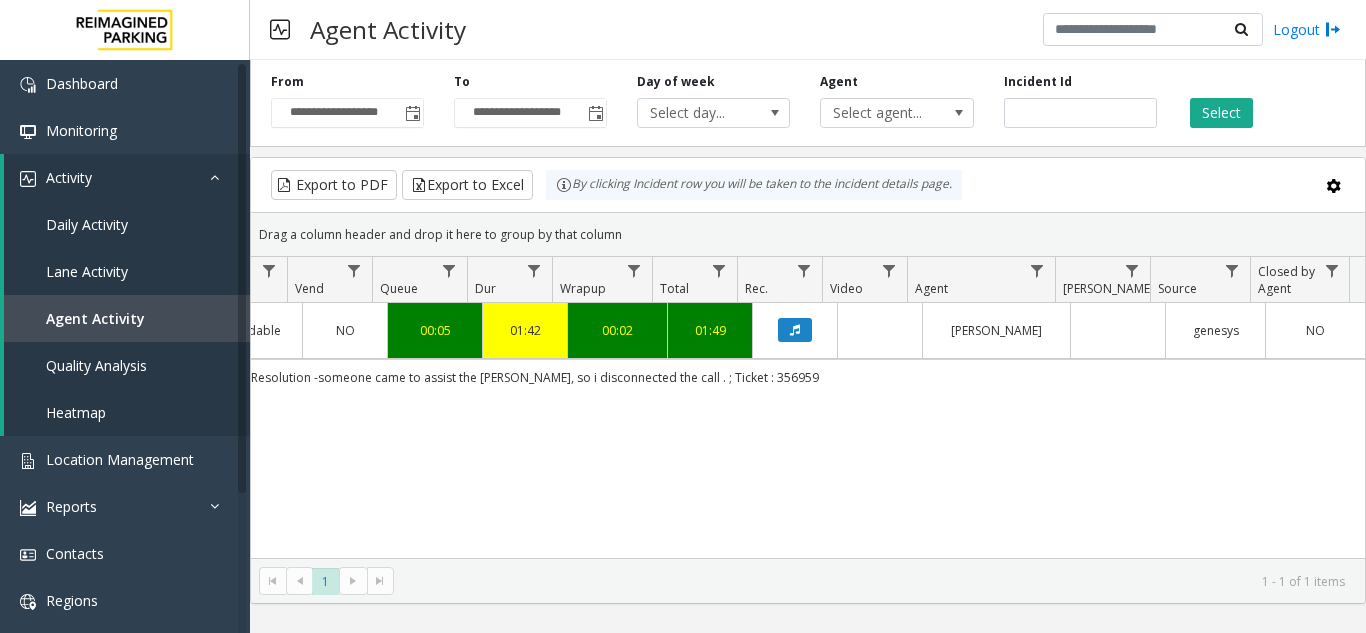 drag, startPoint x: 690, startPoint y: 494, endPoint x: 646, endPoint y: 492, distance: 44.04543 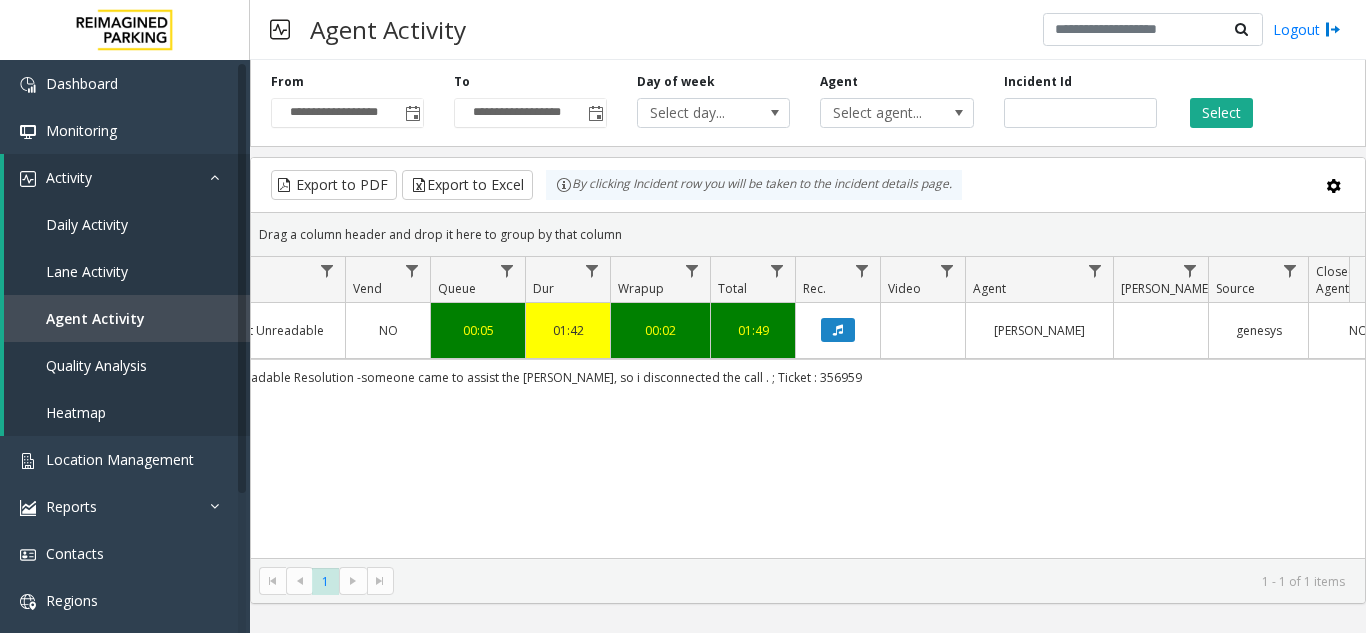 scroll, scrollTop: 0, scrollLeft: 555, axis: horizontal 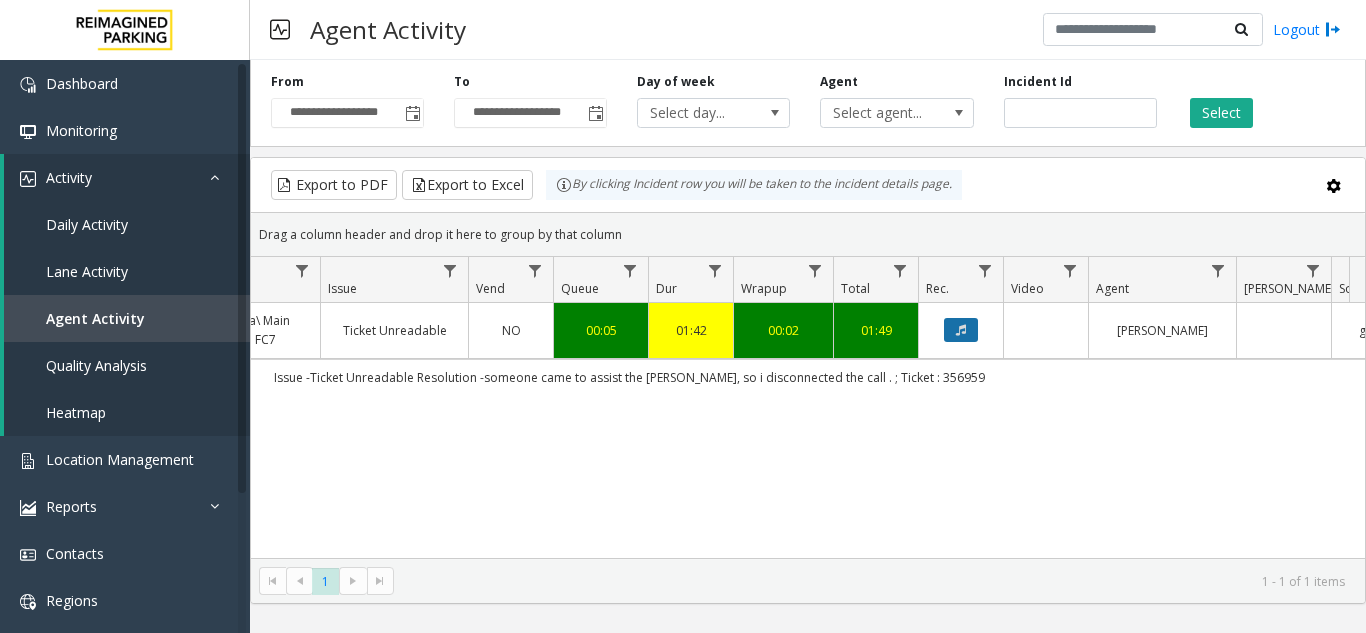 click 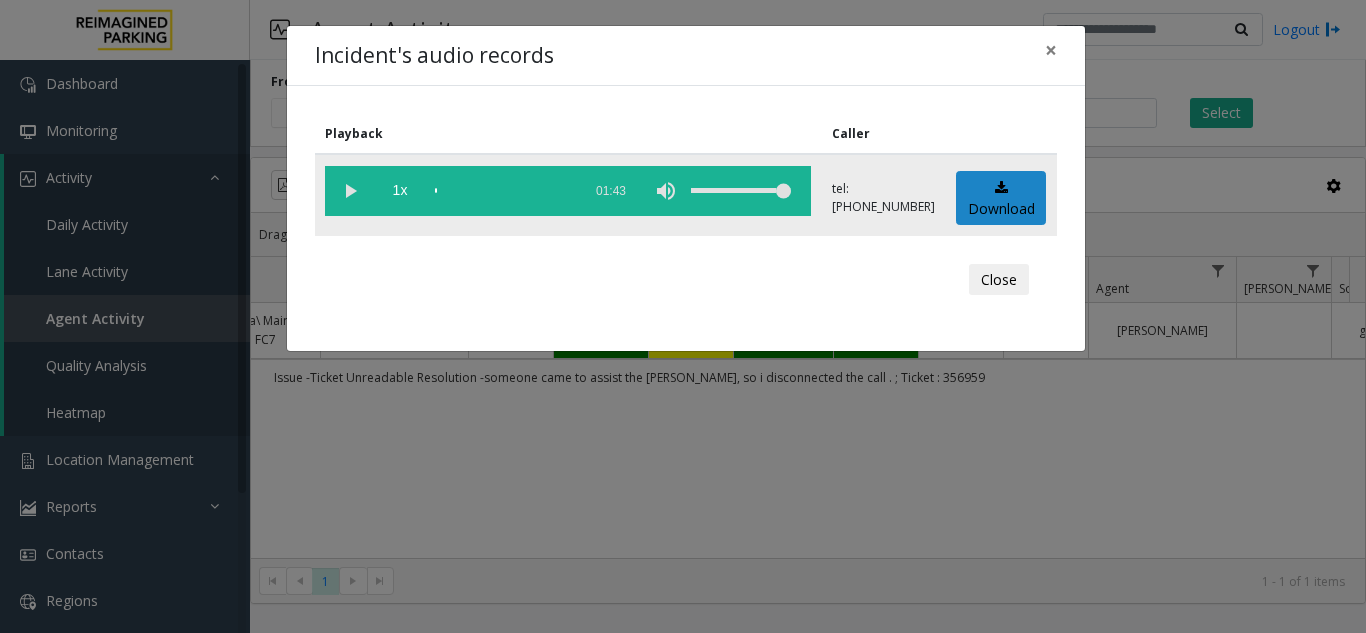 click 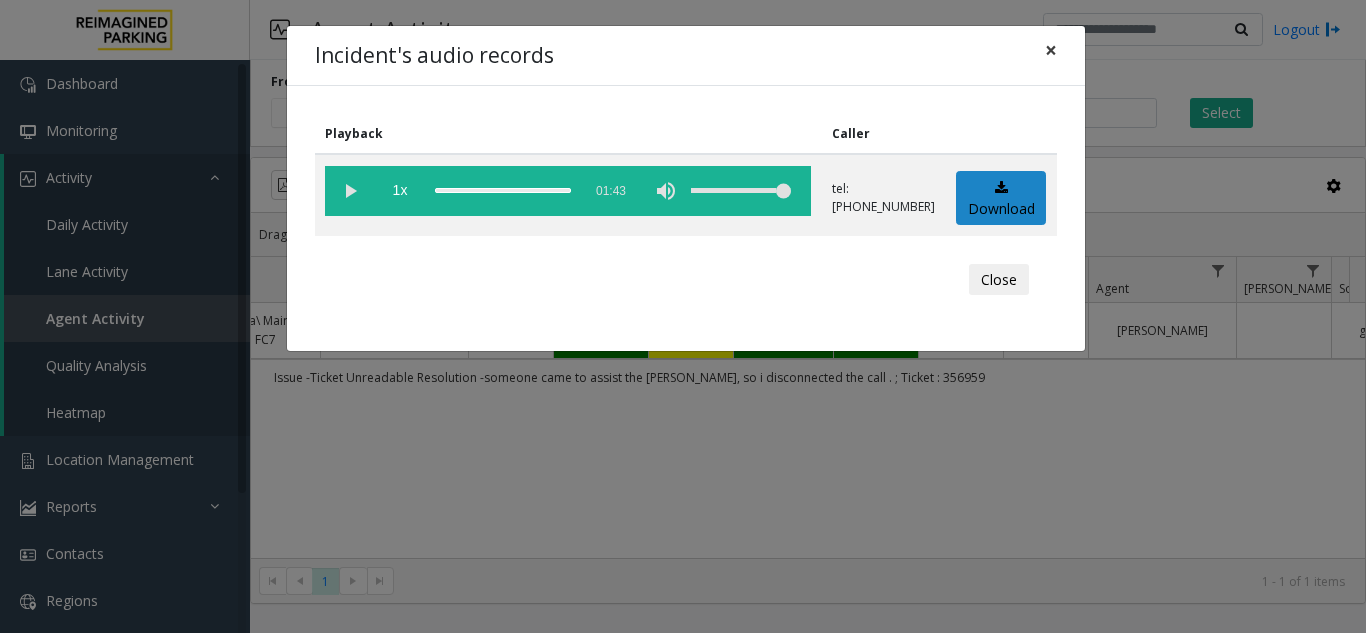 click on "×" 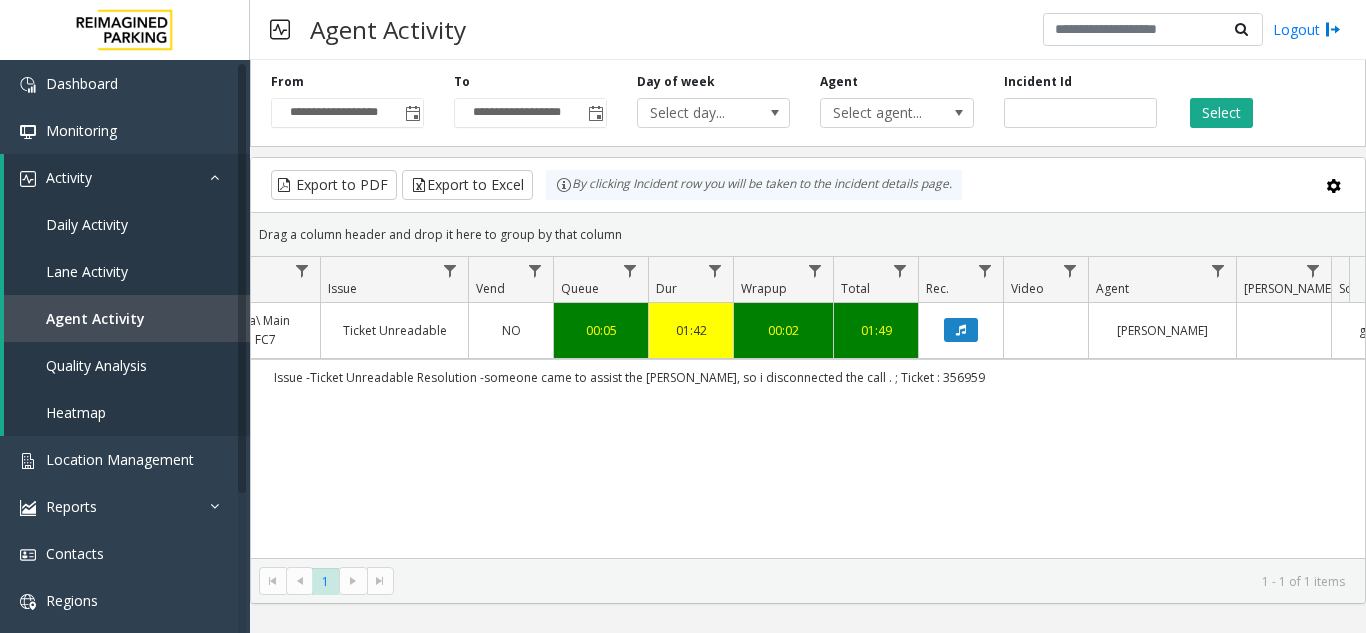 scroll, scrollTop: 0, scrollLeft: 331, axis: horizontal 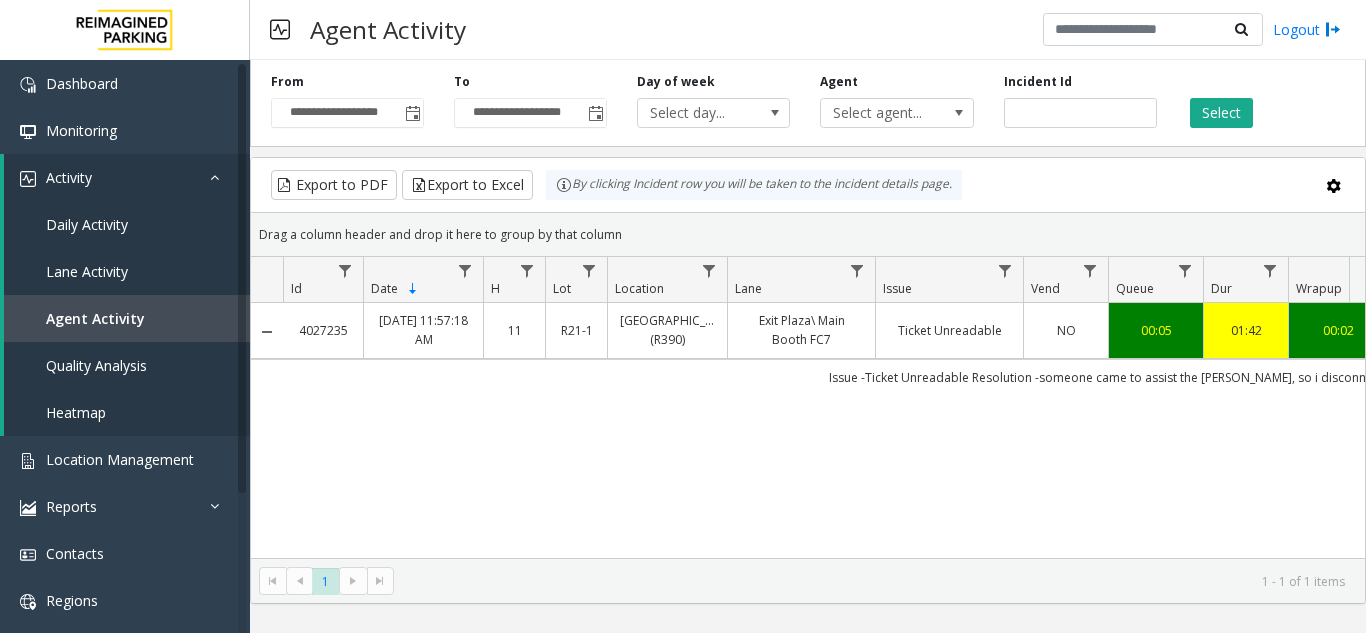 copy on "4027235" 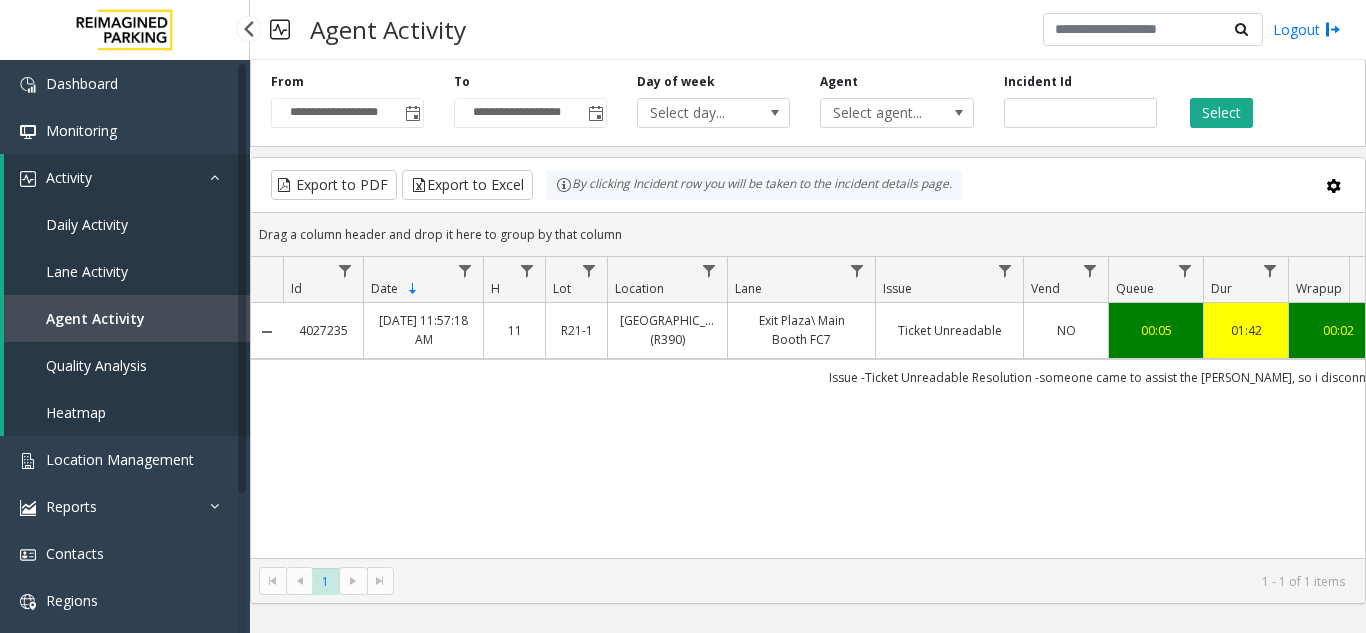drag, startPoint x: 482, startPoint y: 457, endPoint x: 365, endPoint y: 414, distance: 124.65151 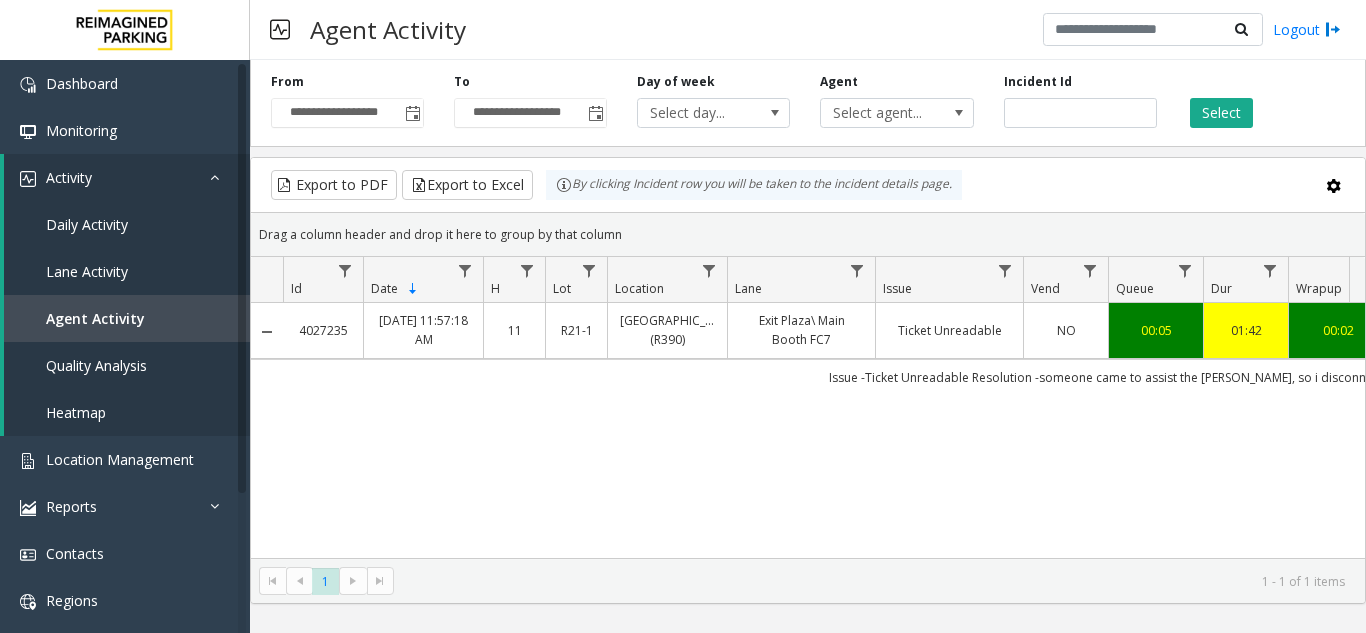 copy on "4027235" 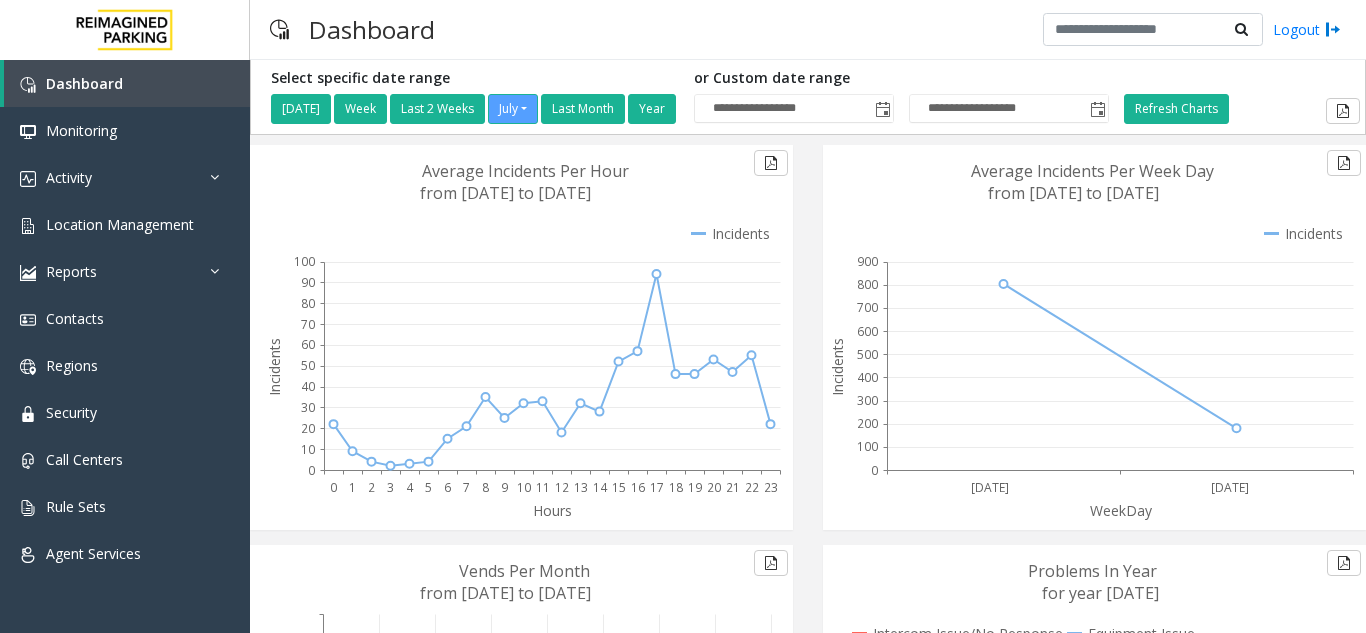 scroll, scrollTop: 0, scrollLeft: 0, axis: both 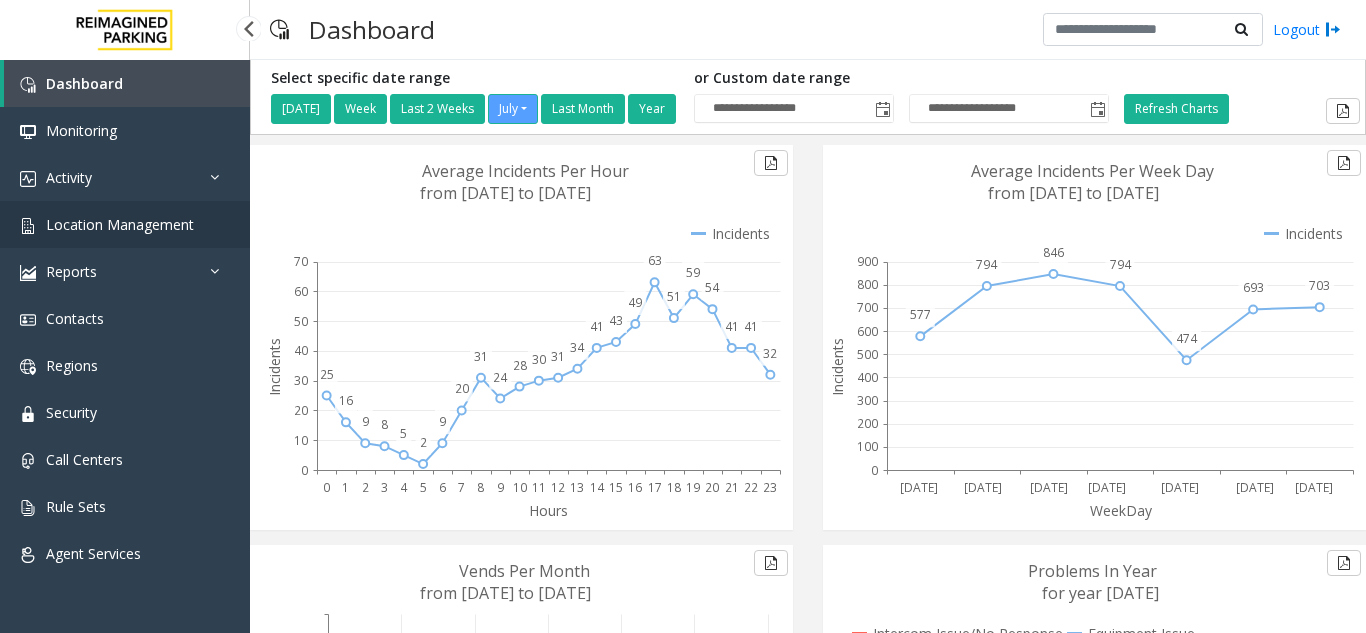 click on "Location Management" at bounding box center [120, 224] 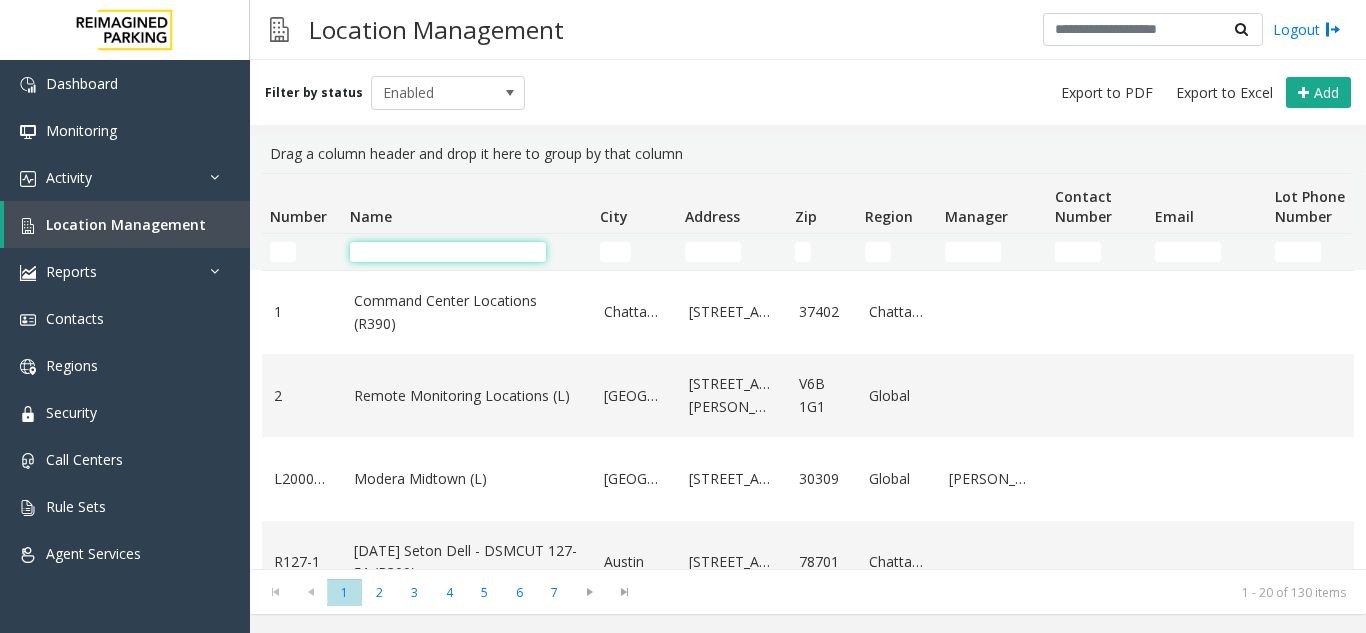 click 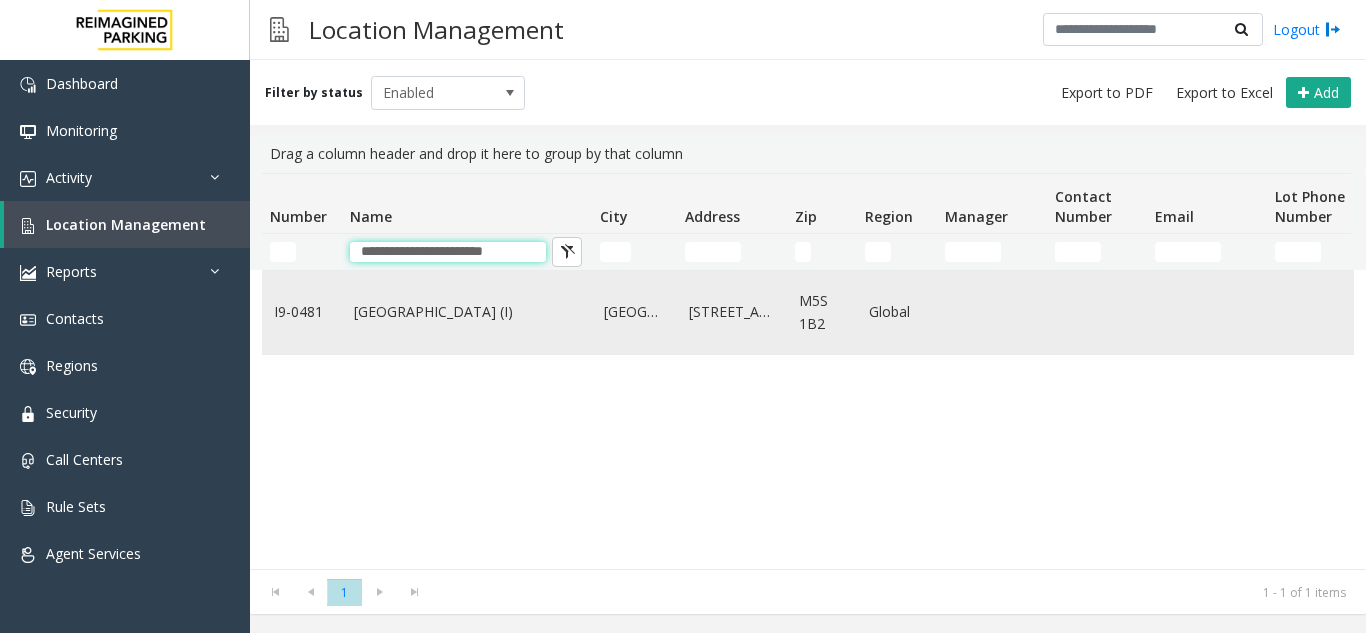 type on "**********" 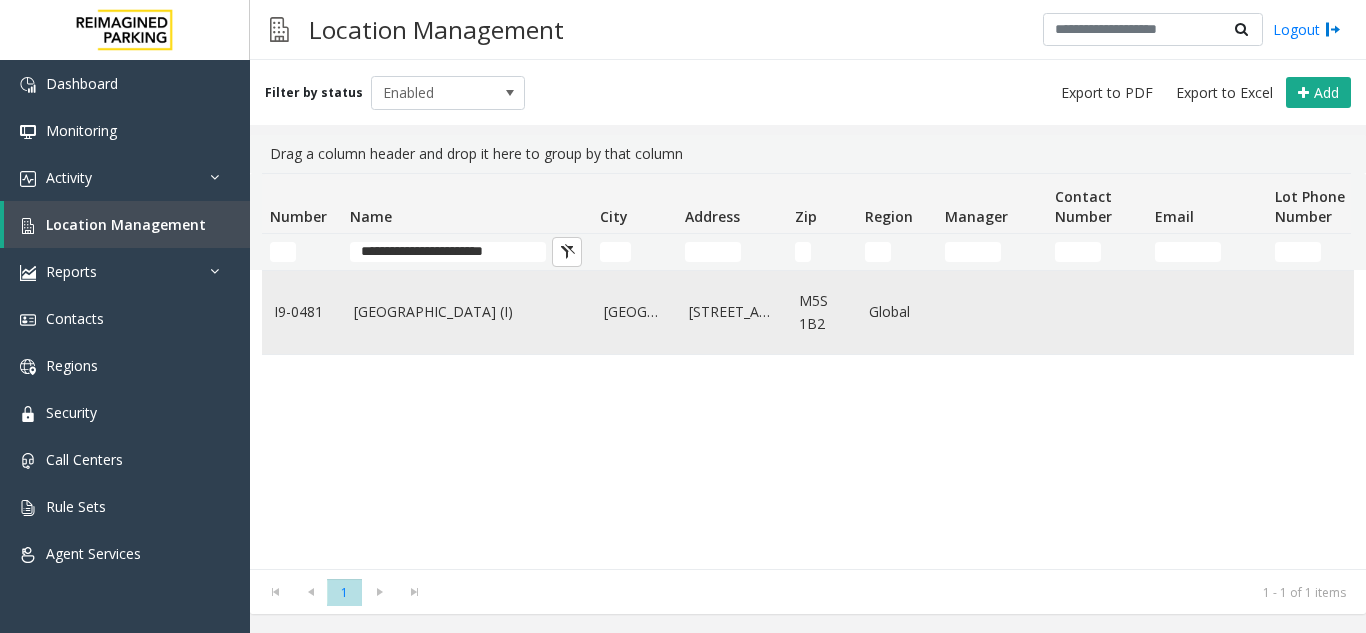 click on "[GEOGRAPHIC_DATA] (I)" 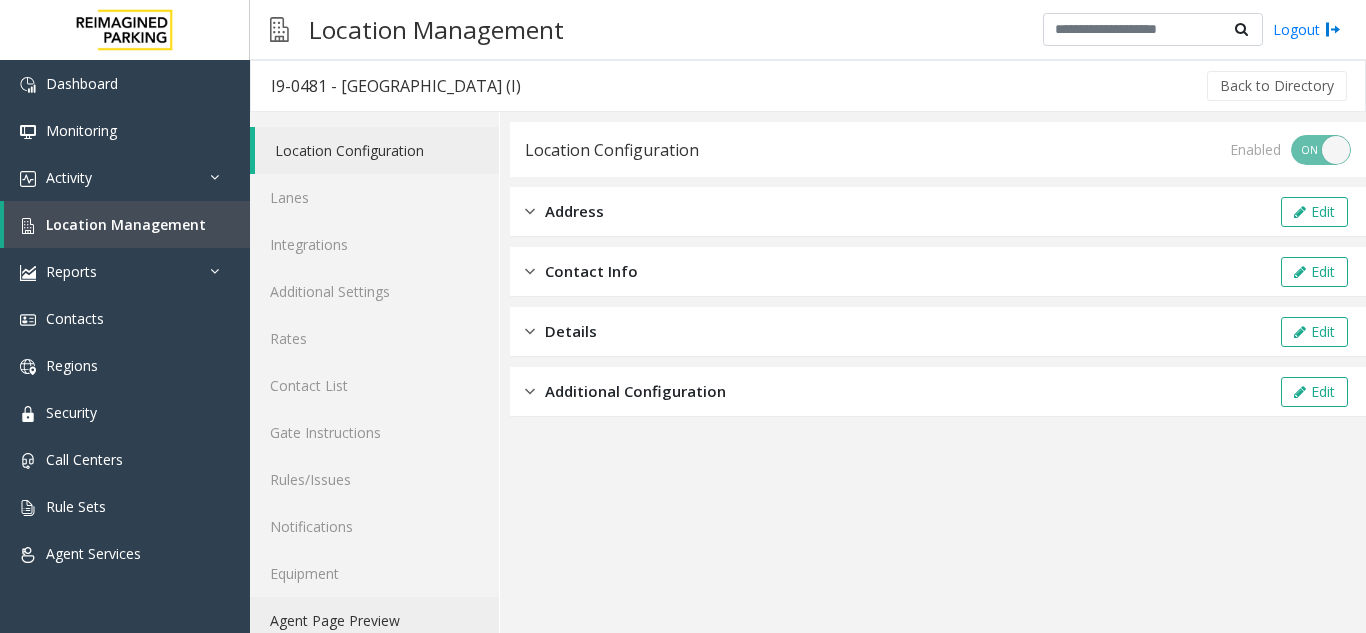 click on "Agent Page Preview" 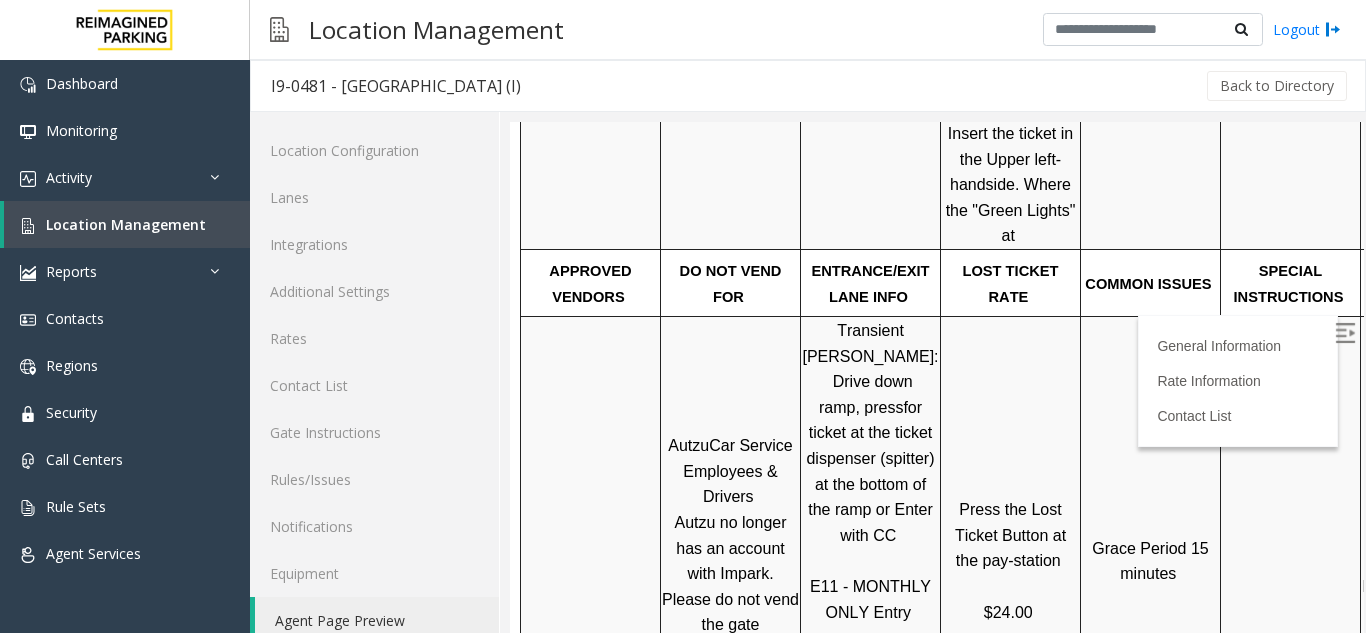 scroll, scrollTop: 1000, scrollLeft: 0, axis: vertical 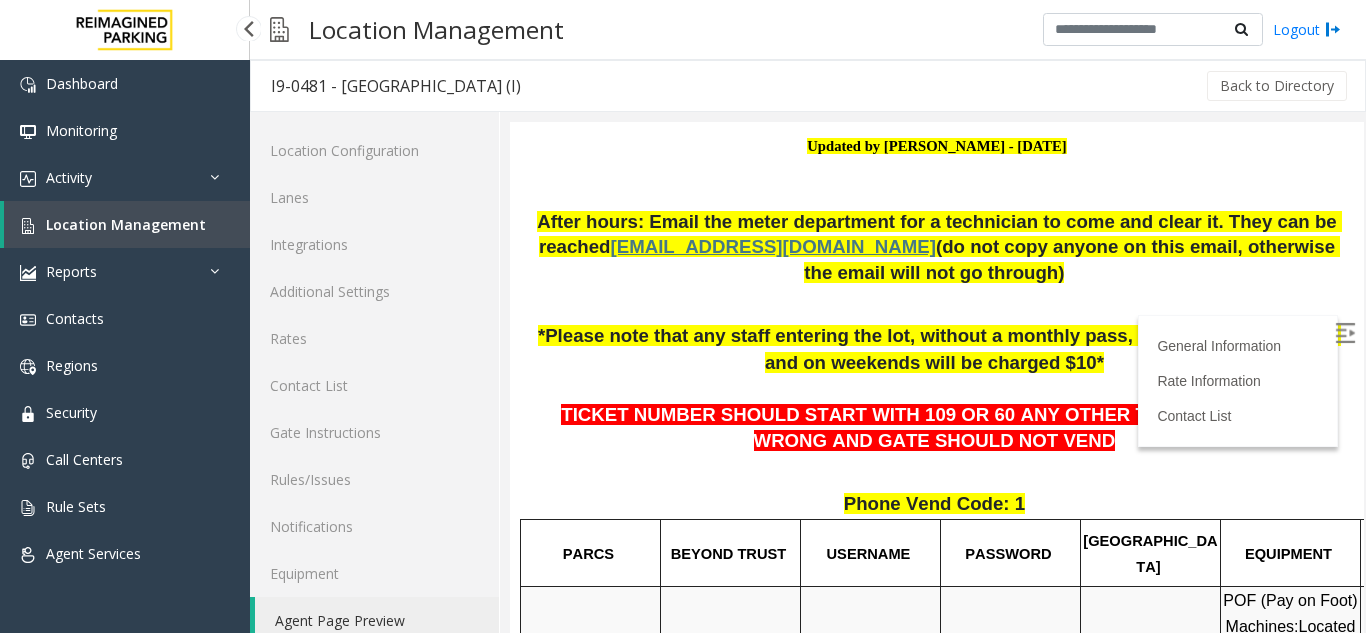 click on "Location Management" at bounding box center [127, 224] 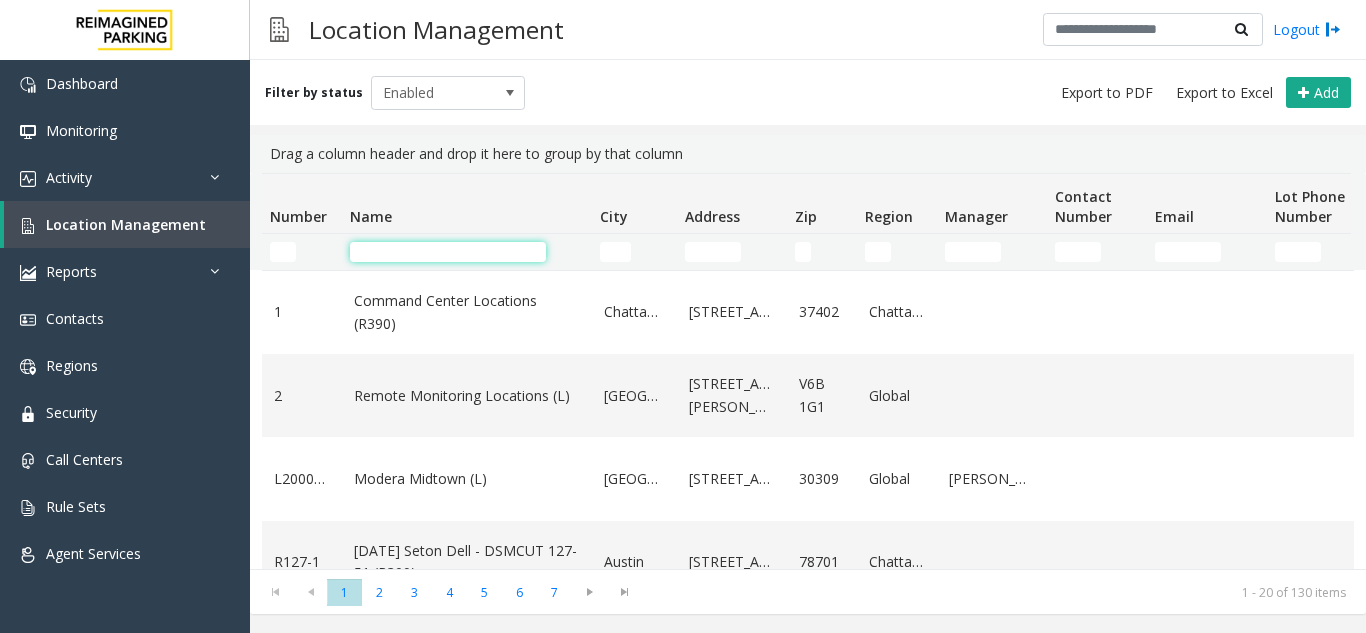 click 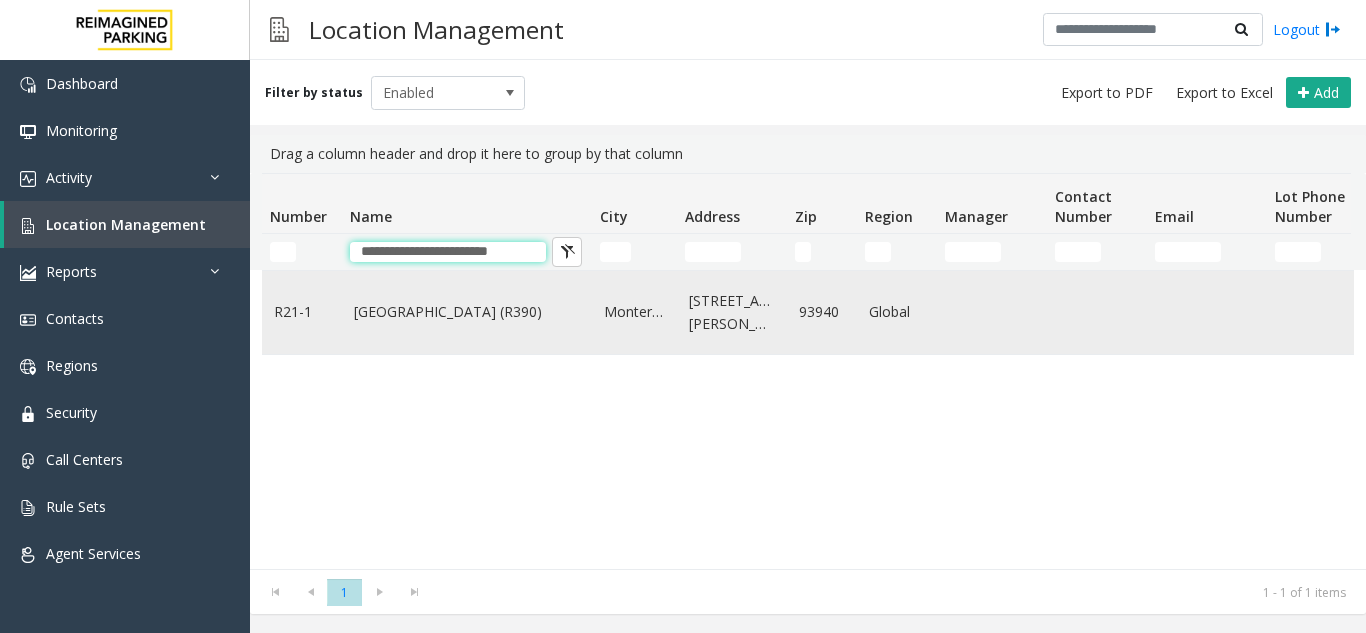 type on "**********" 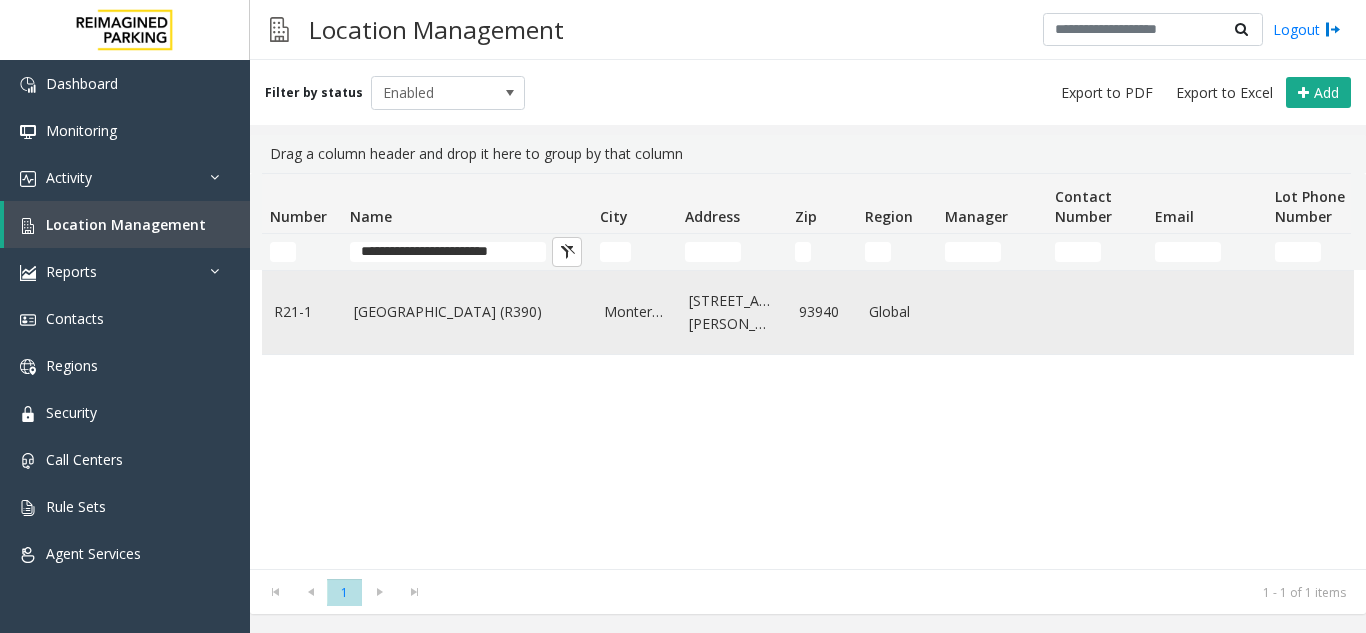 click on "[GEOGRAPHIC_DATA] (R390)" 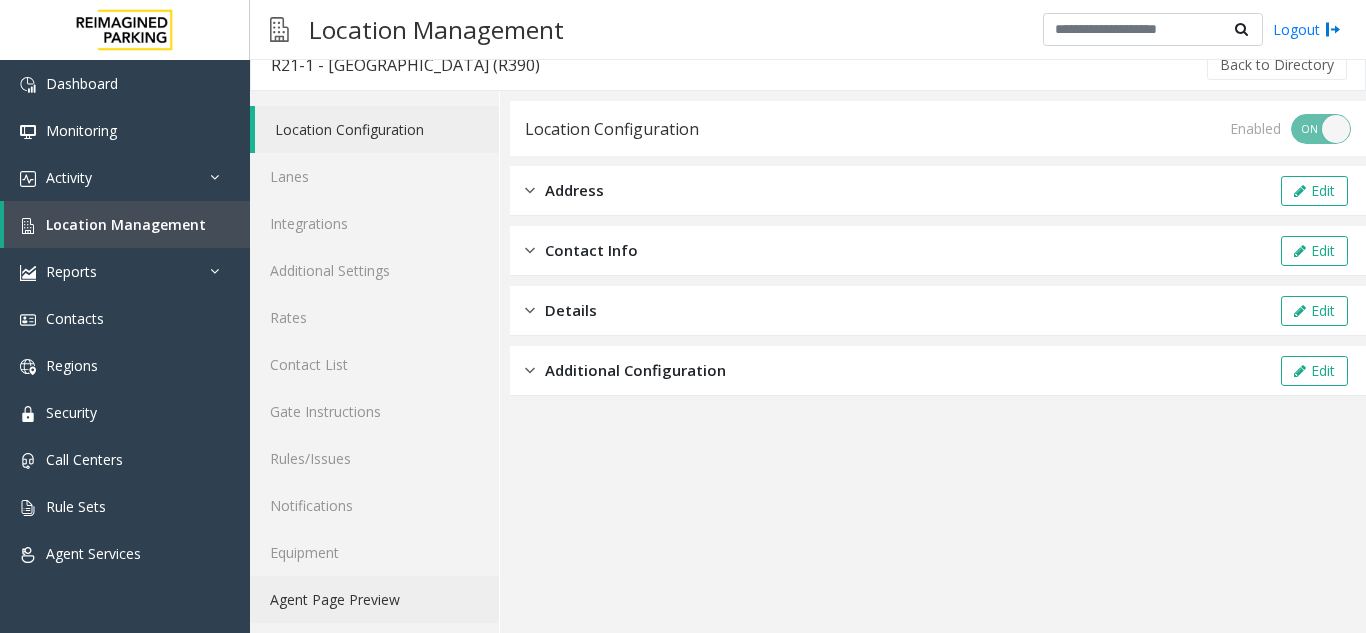 scroll, scrollTop: 26, scrollLeft: 0, axis: vertical 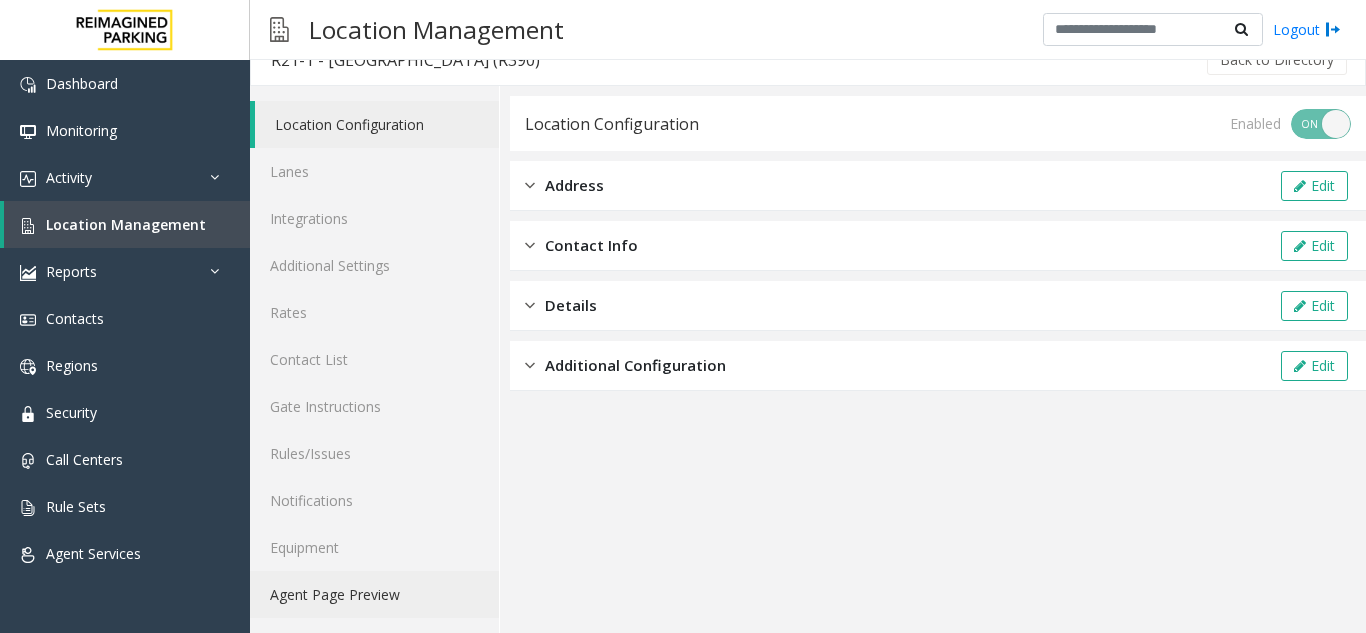 click on "Agent Page Preview" 